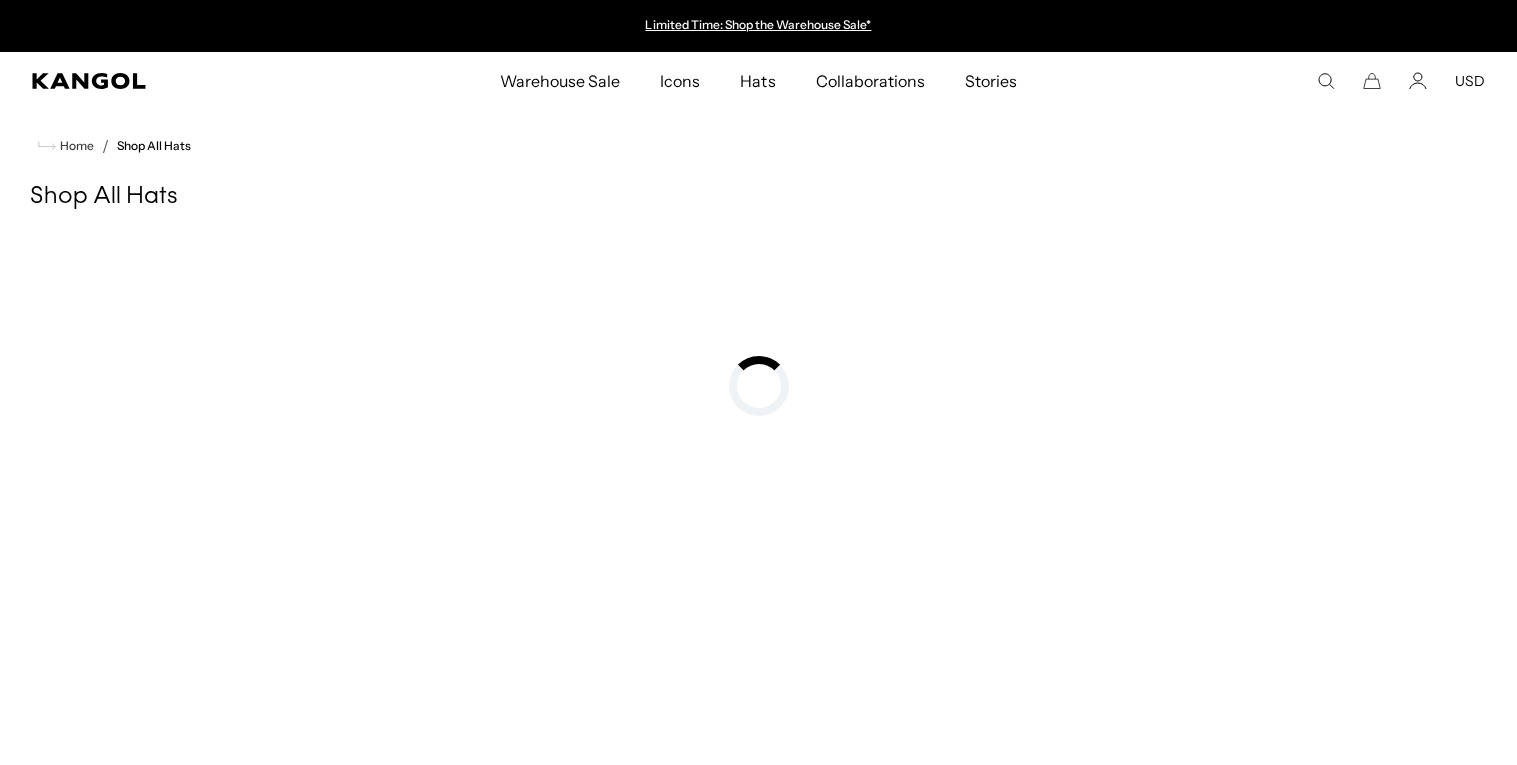 scroll, scrollTop: 319, scrollLeft: 0, axis: vertical 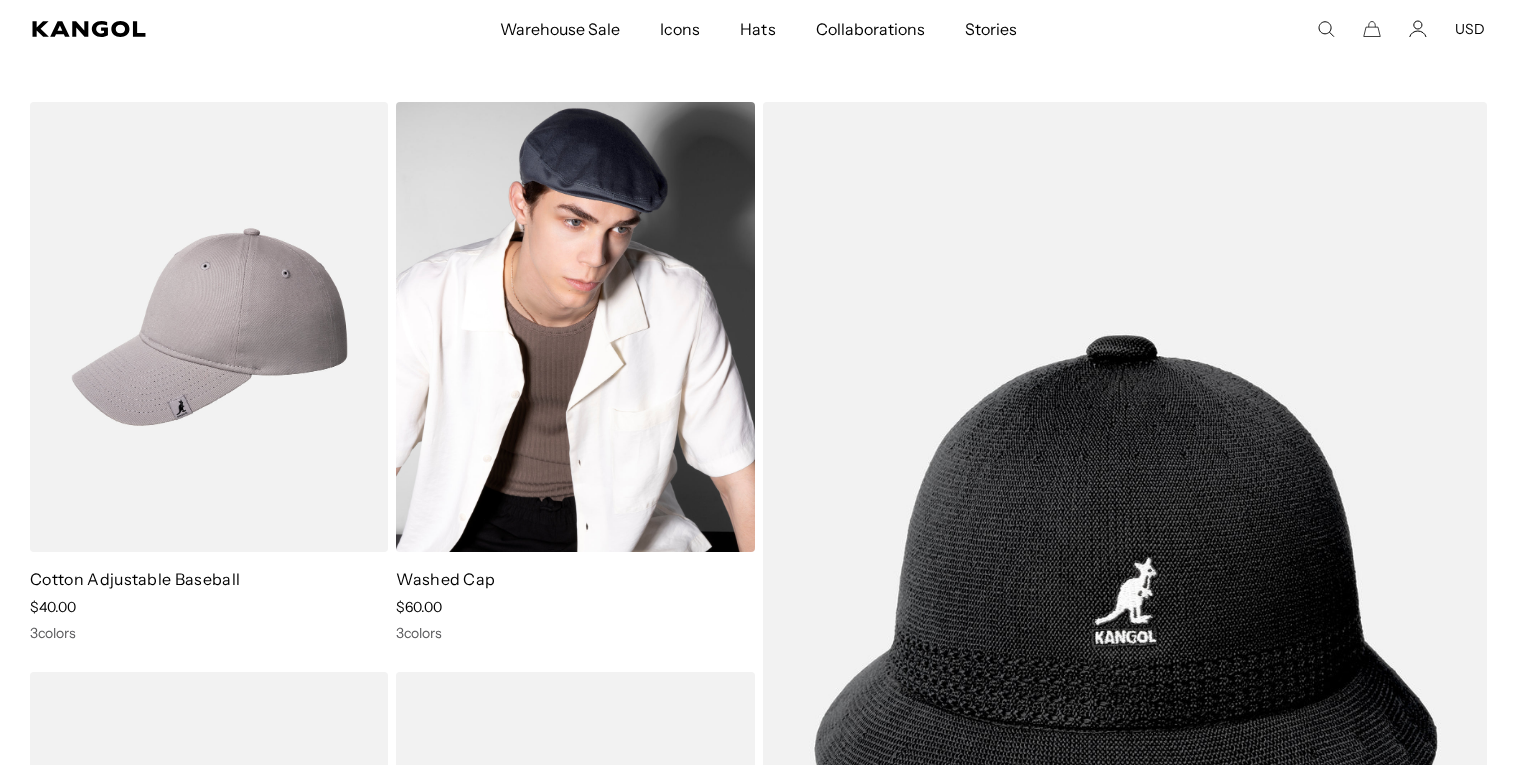 click at bounding box center [575, 327] 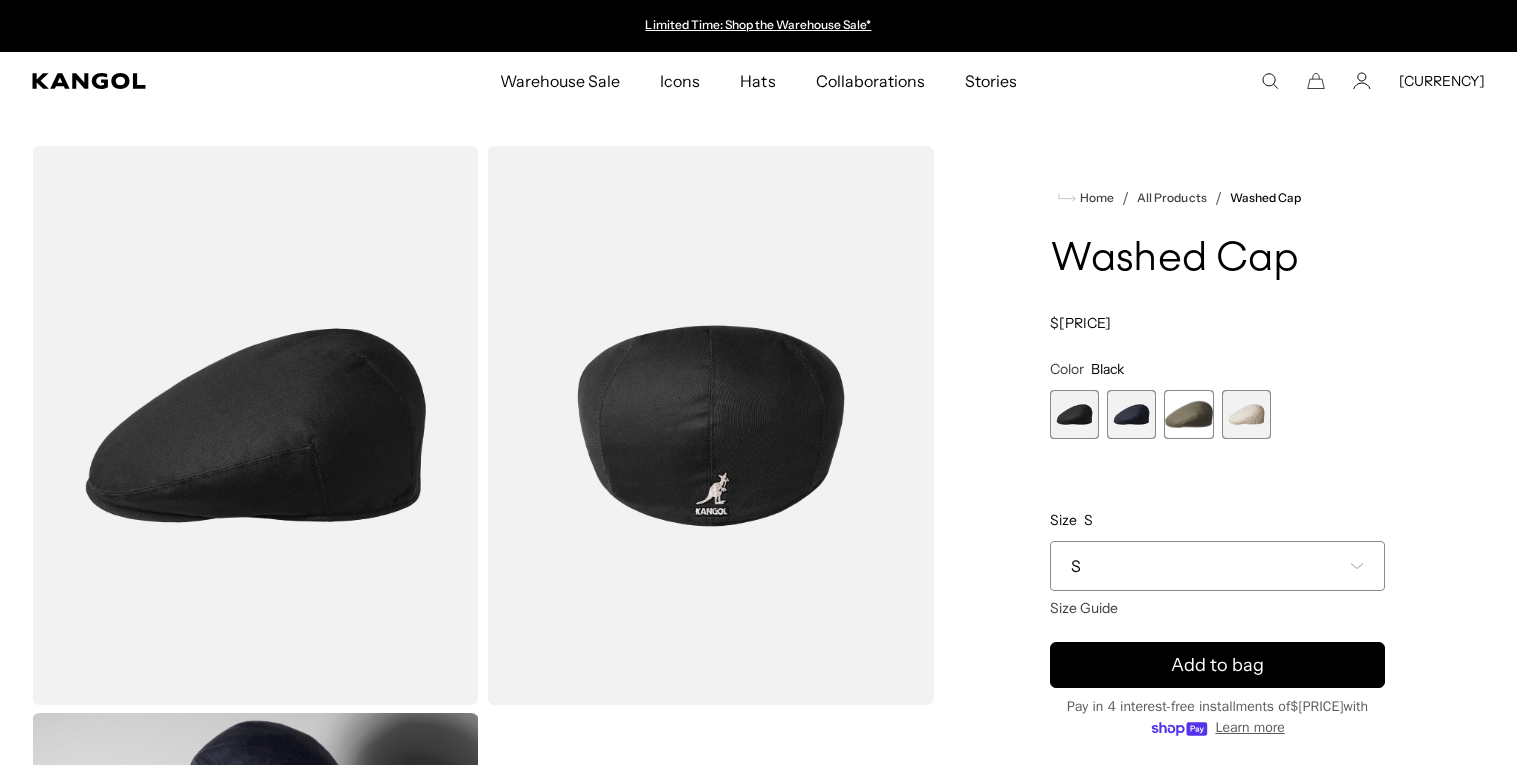 scroll, scrollTop: 0, scrollLeft: 0, axis: both 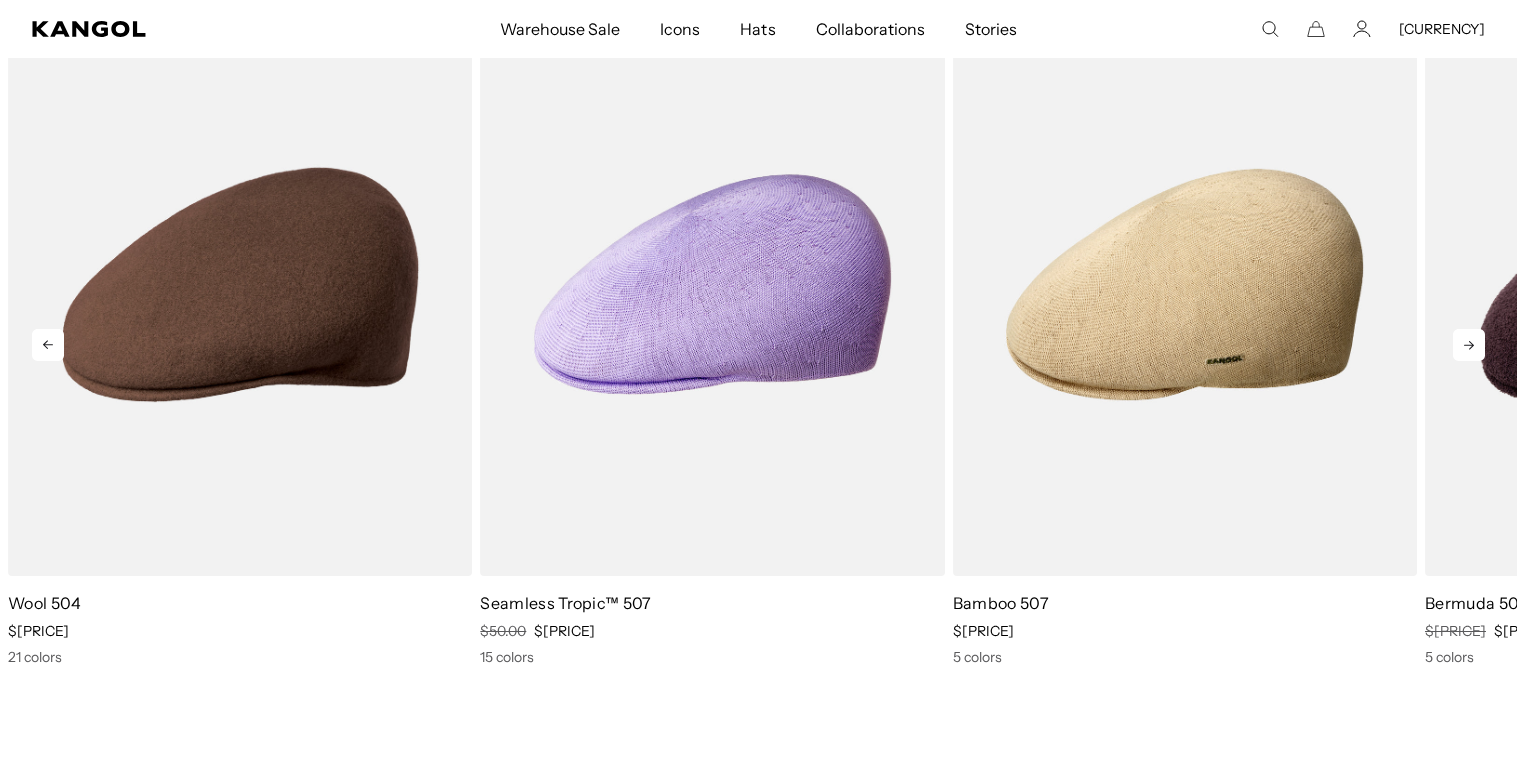 click at bounding box center [1469, 345] 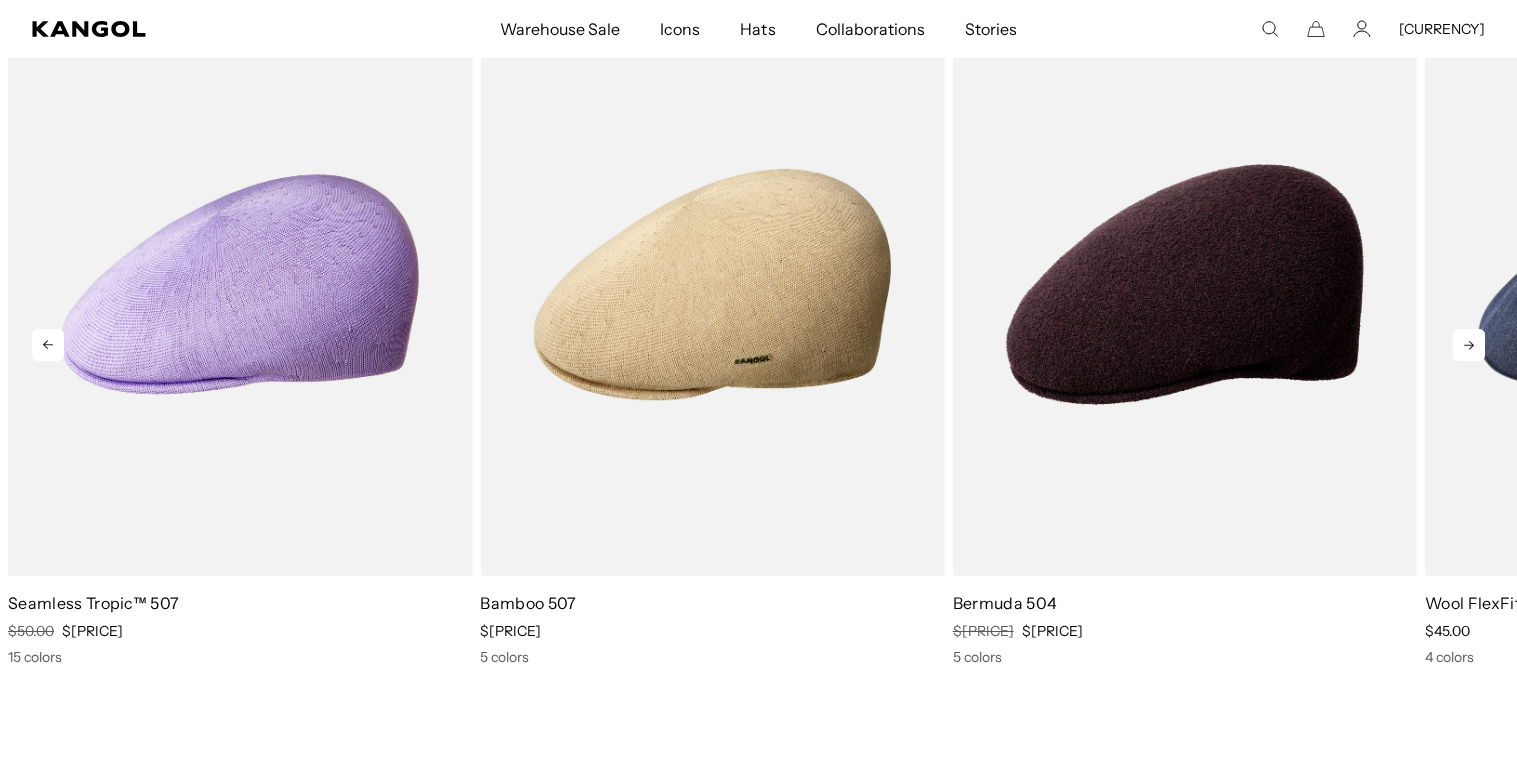 click at bounding box center (1469, 345) 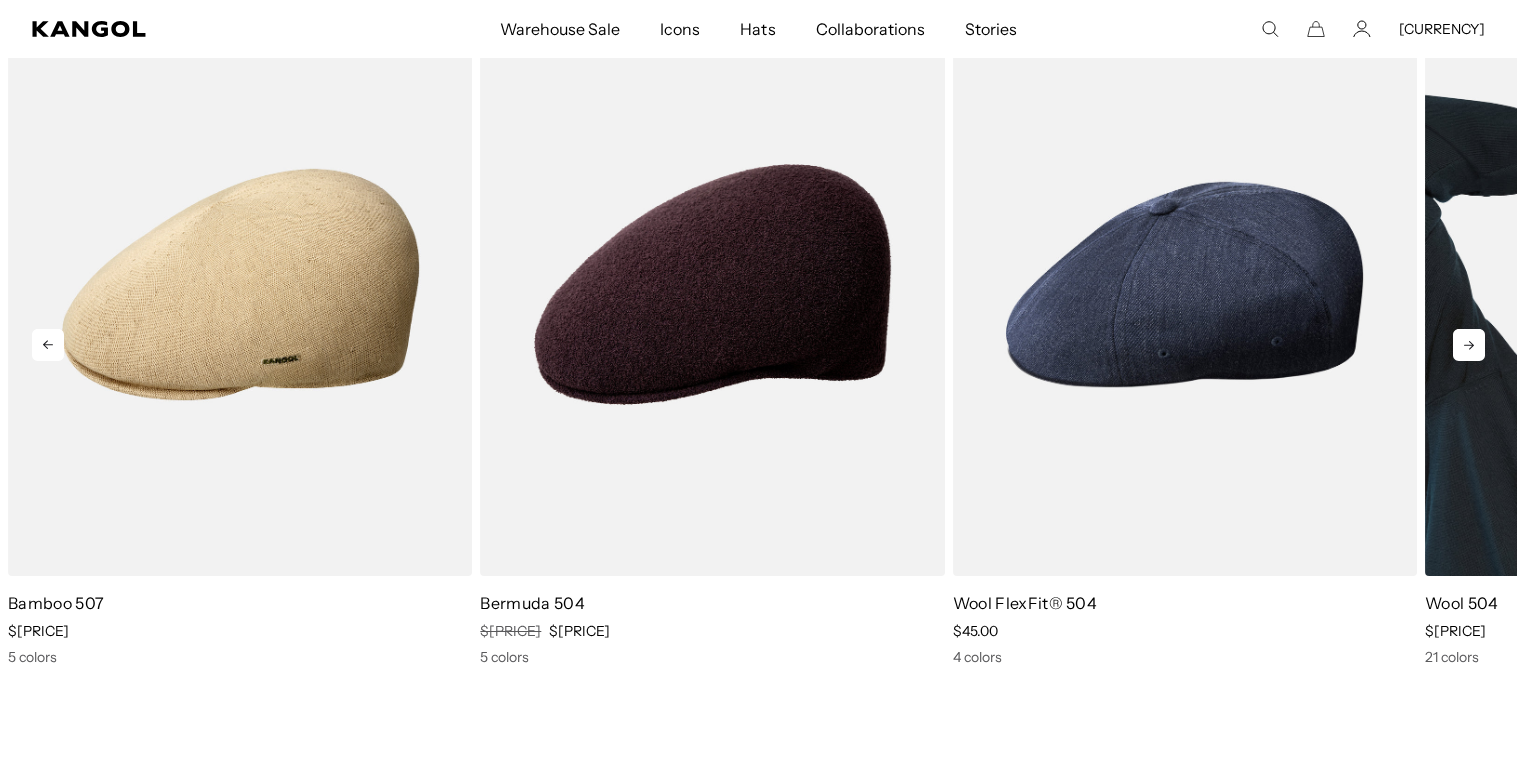 scroll, scrollTop: 0, scrollLeft: 0, axis: both 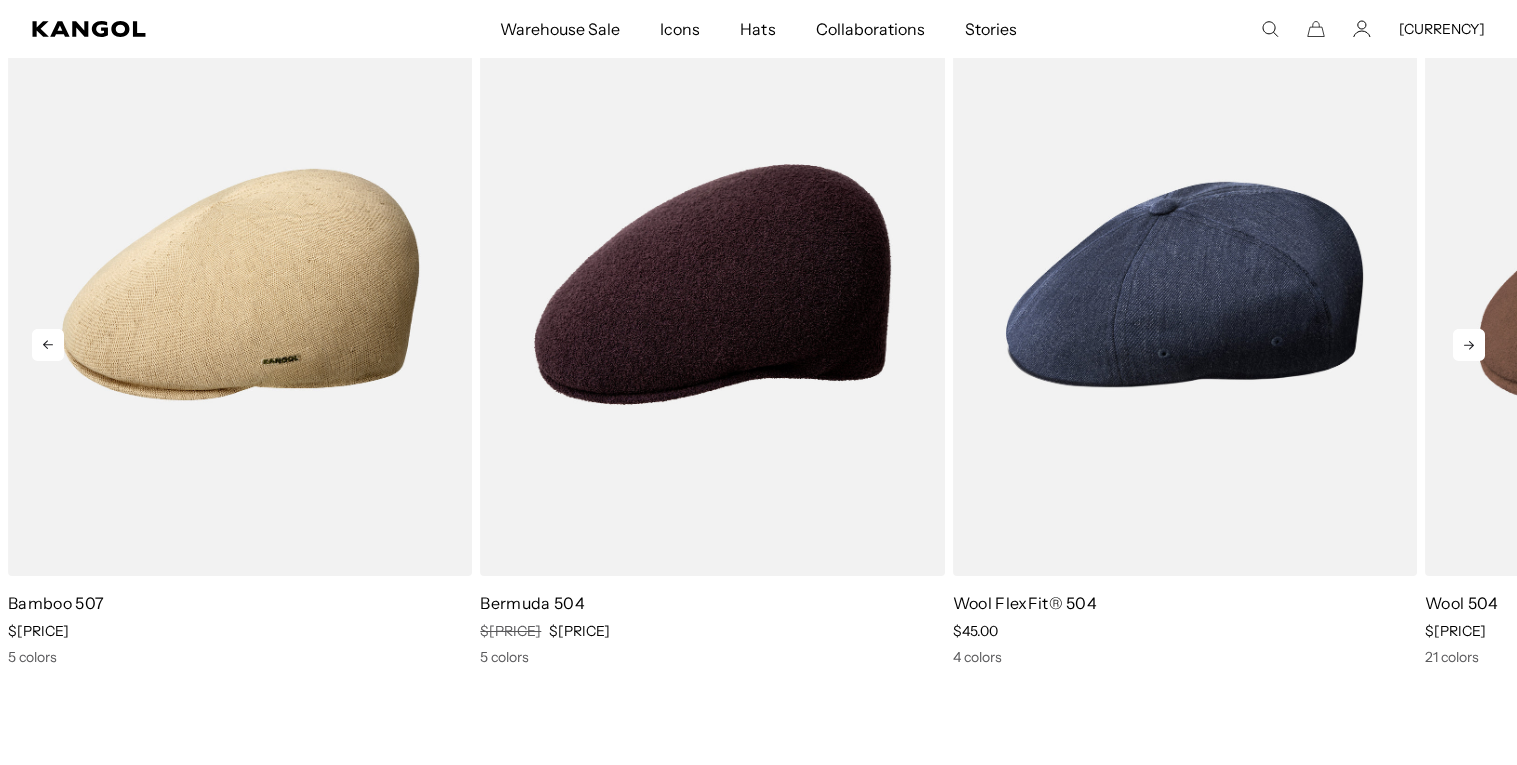 click at bounding box center [1469, 345] 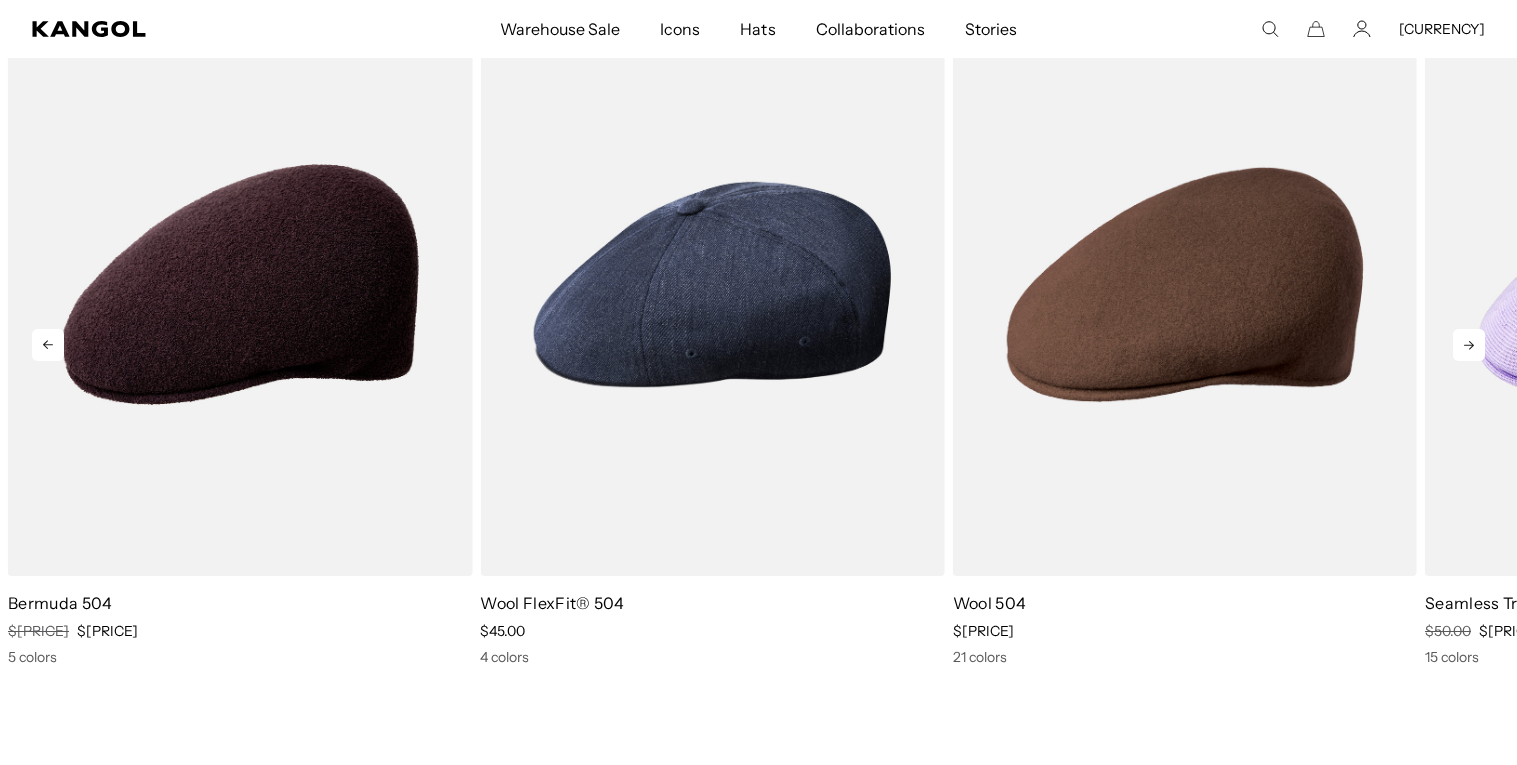 click at bounding box center [1469, 345] 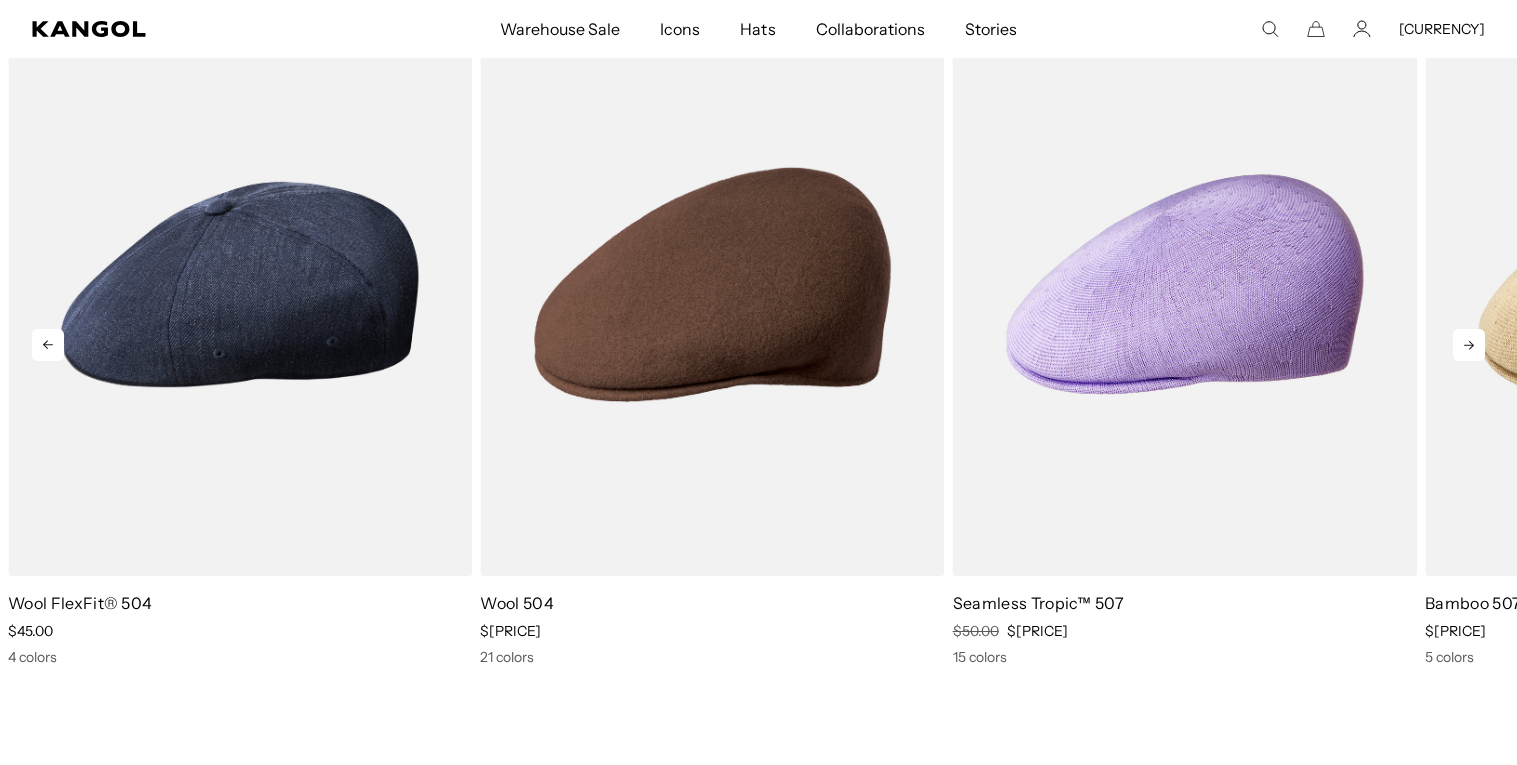 click at bounding box center (1469, 345) 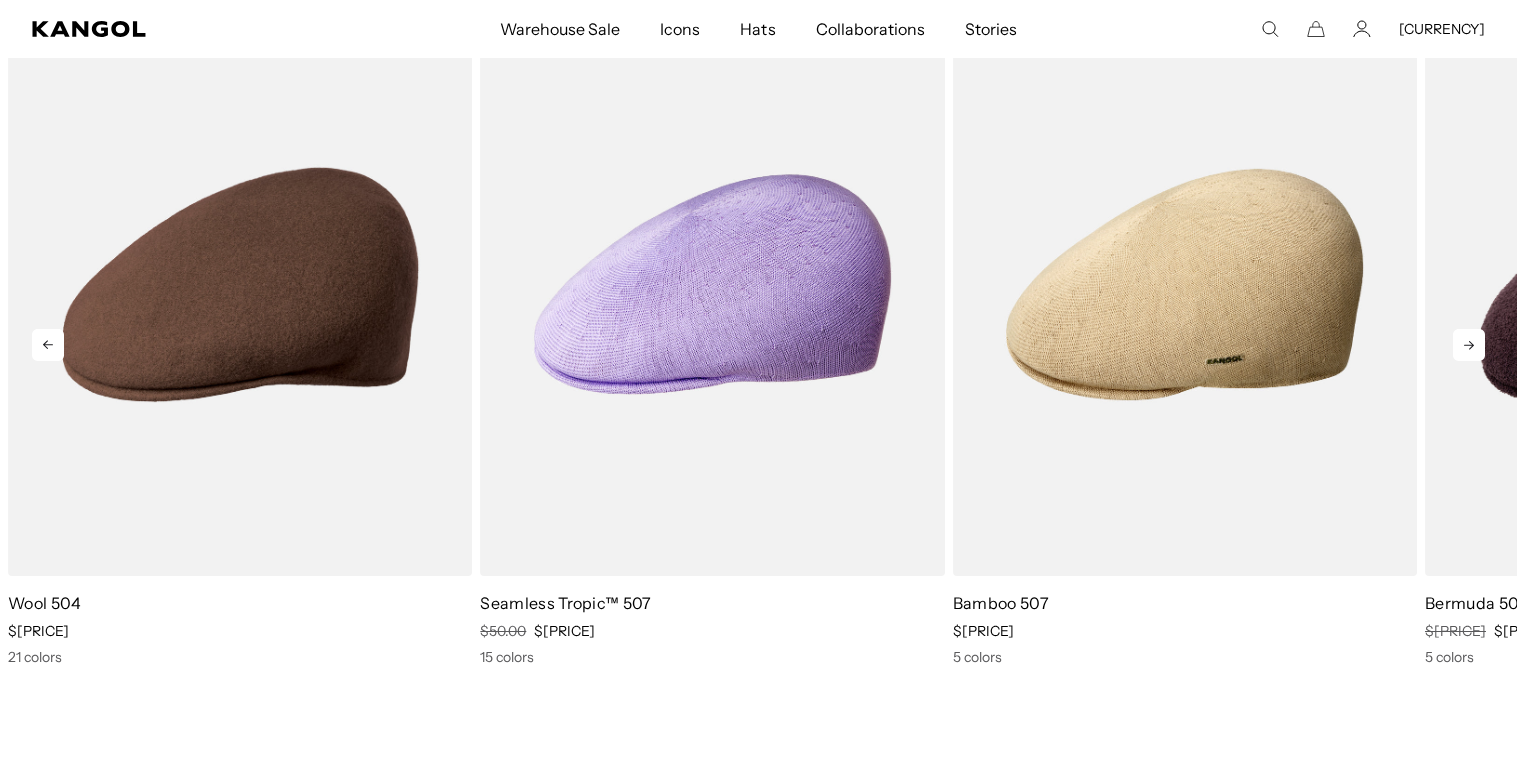 click at bounding box center [1469, 345] 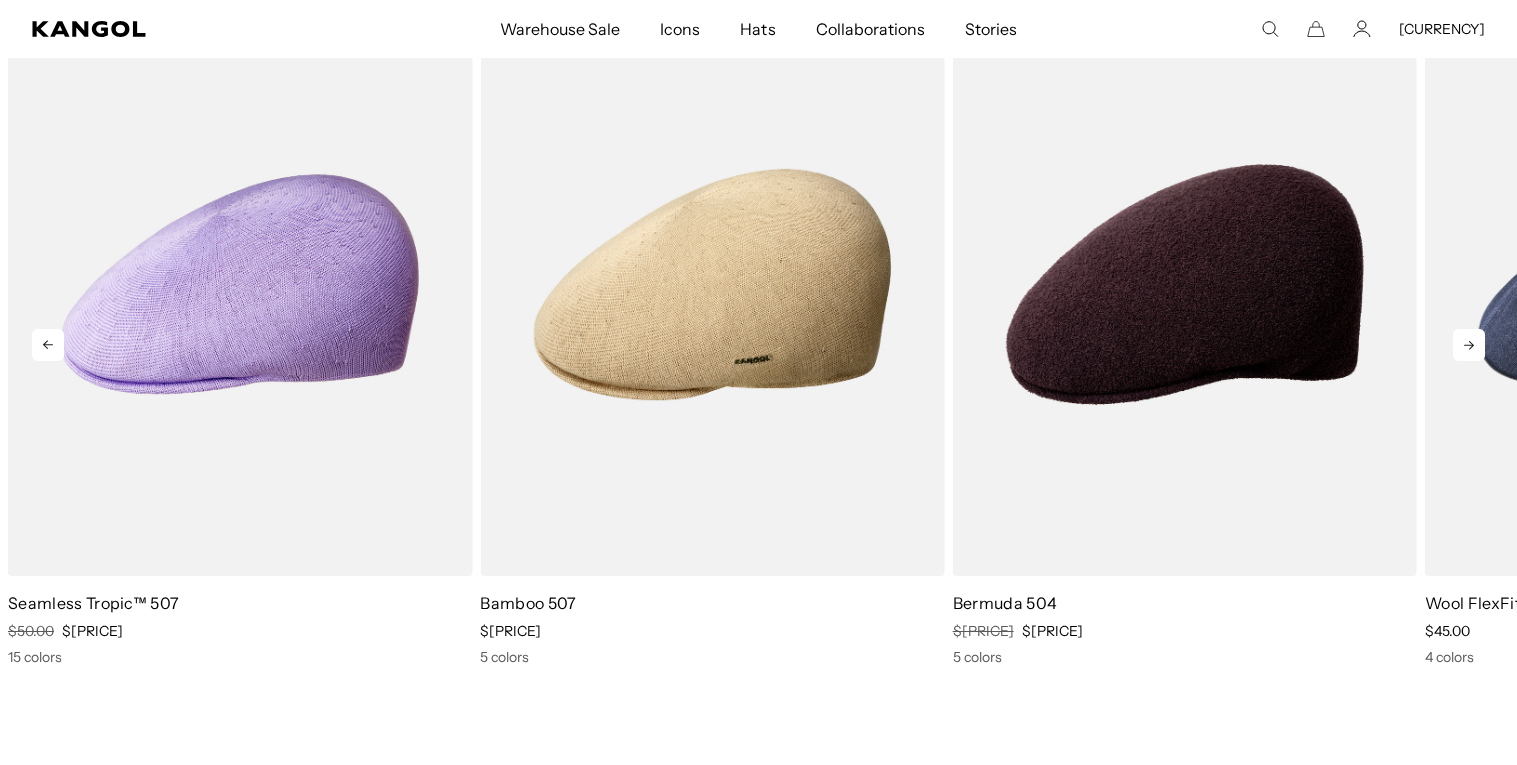 click at bounding box center (1469, 345) 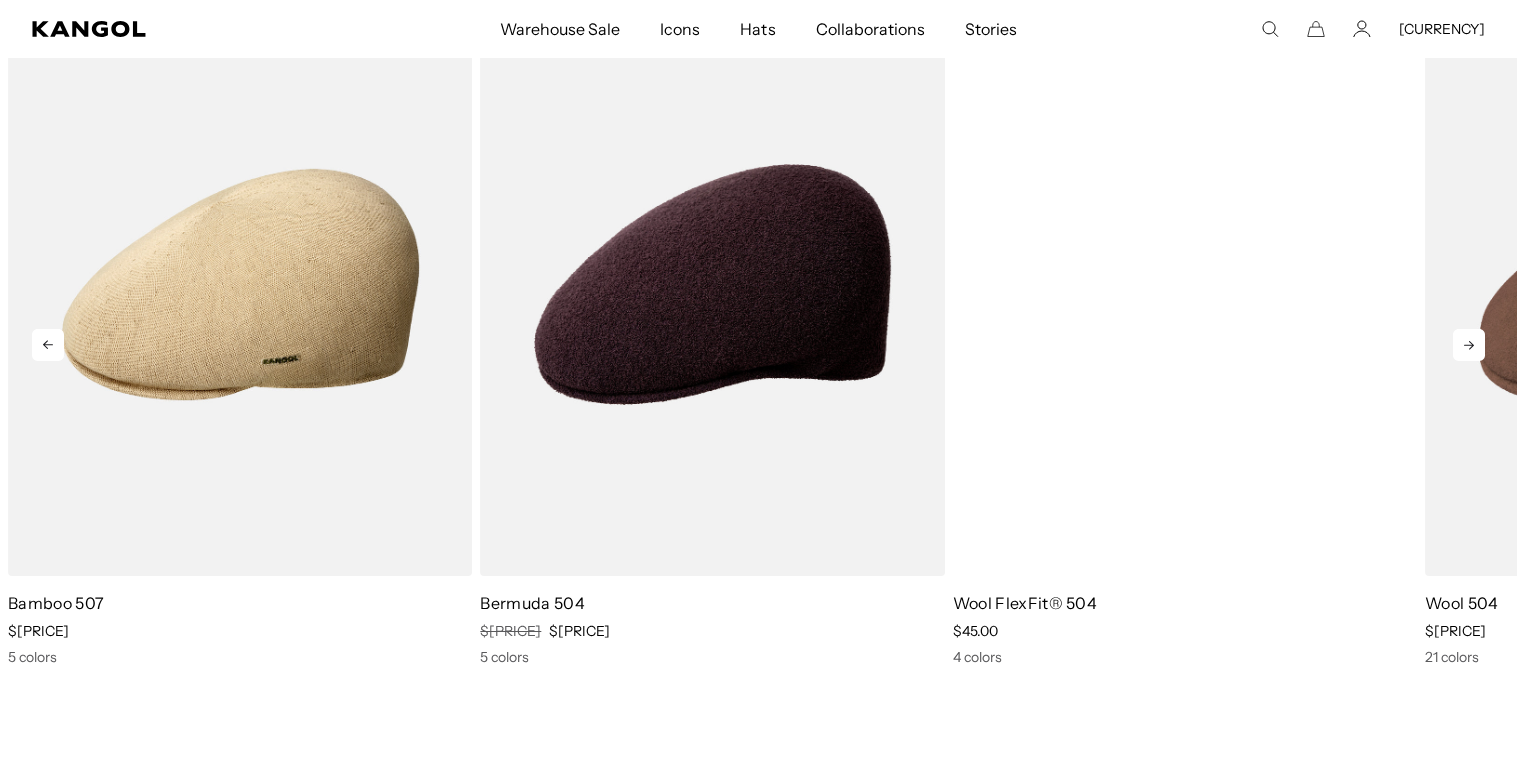scroll, scrollTop: 0, scrollLeft: 0, axis: both 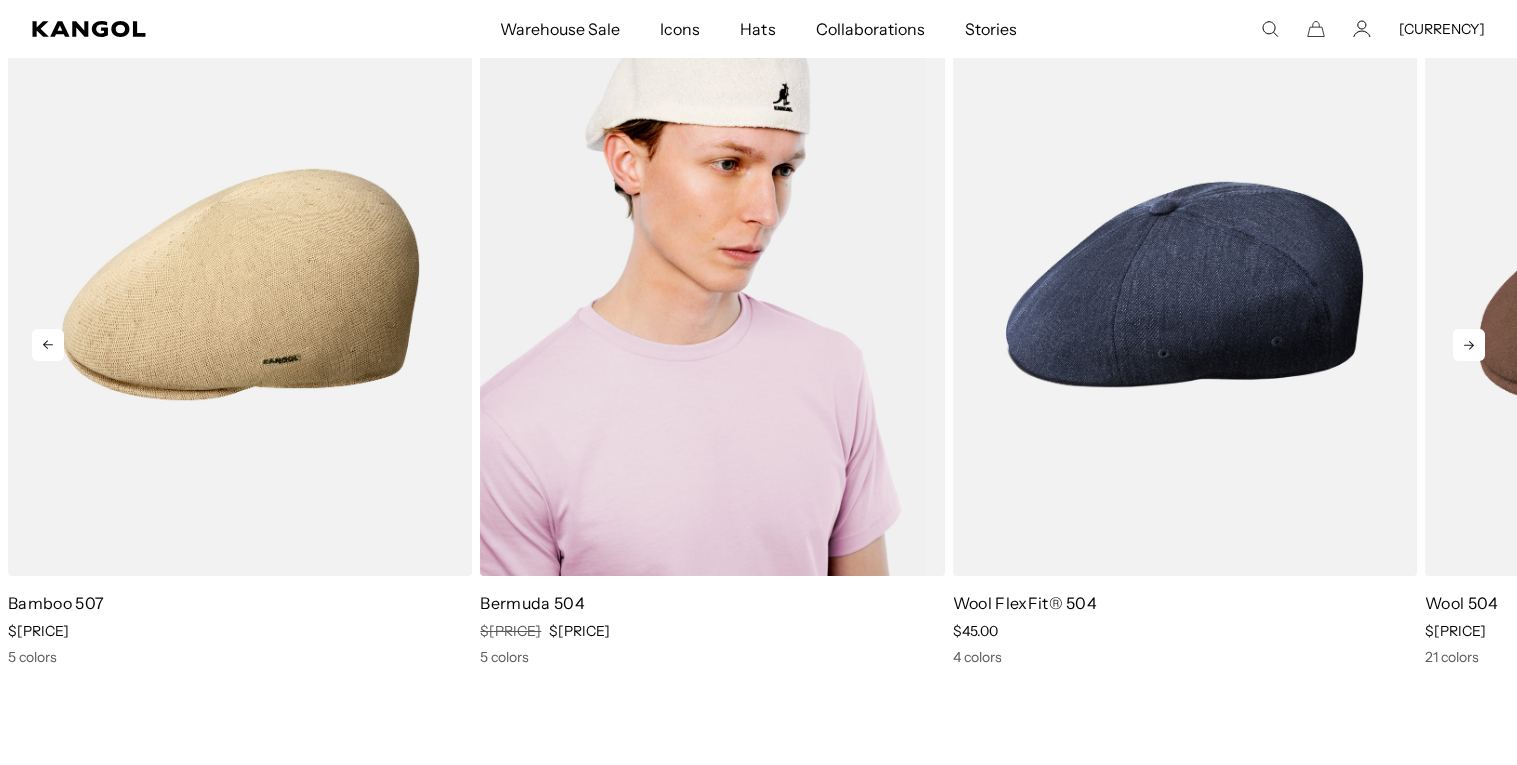 click at bounding box center (712, 284) 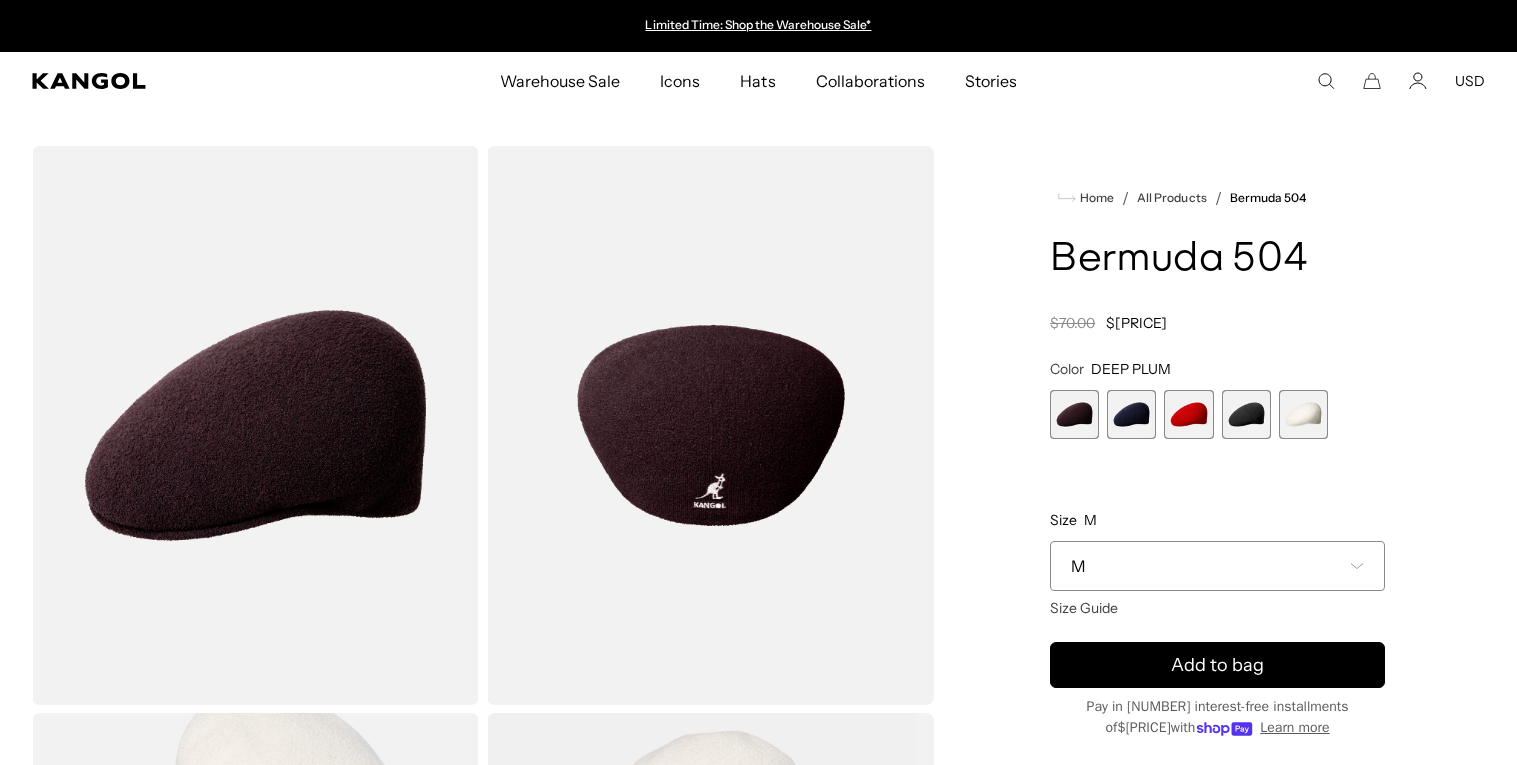 scroll, scrollTop: 0, scrollLeft: 0, axis: both 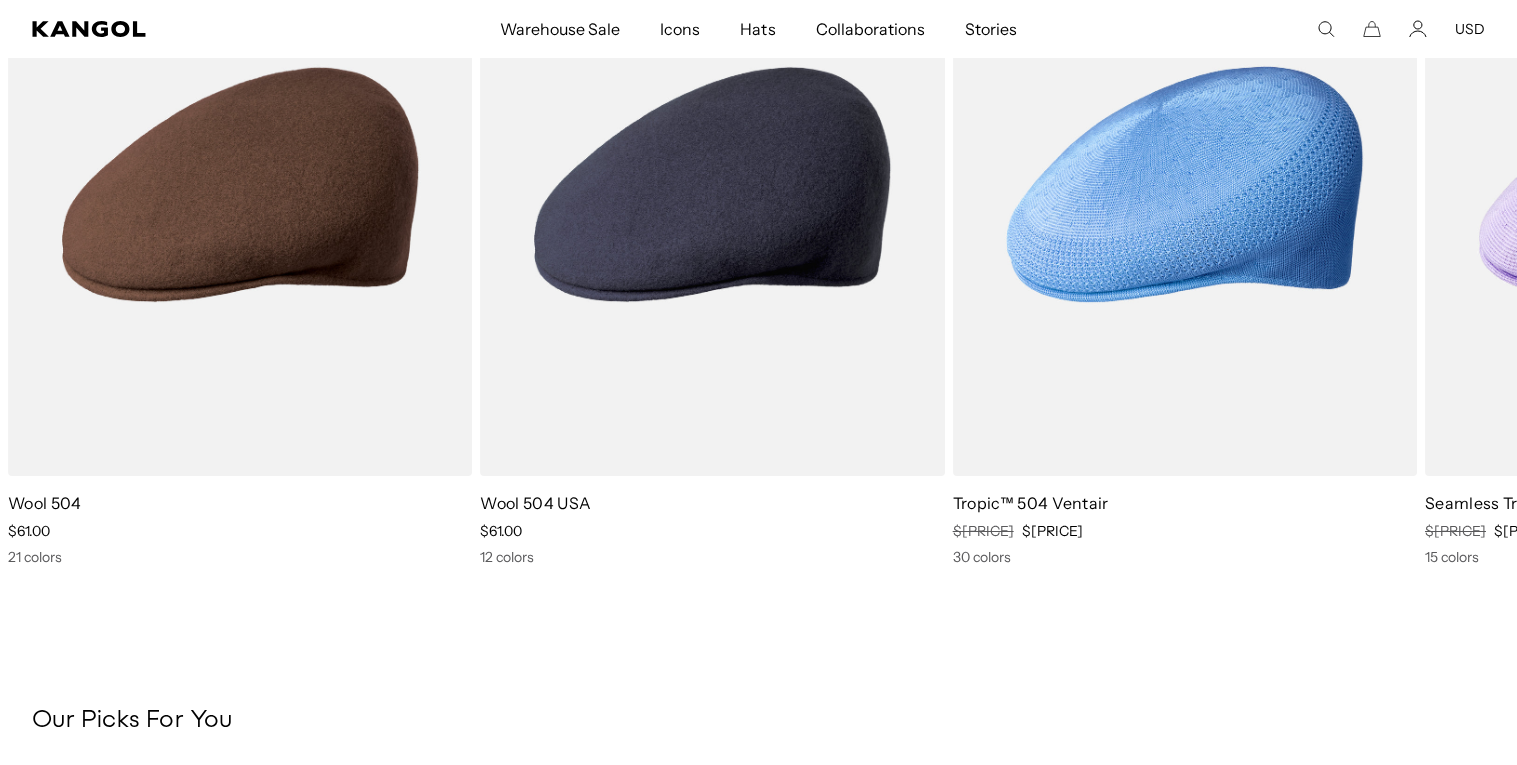 click at bounding box center [0, 0] 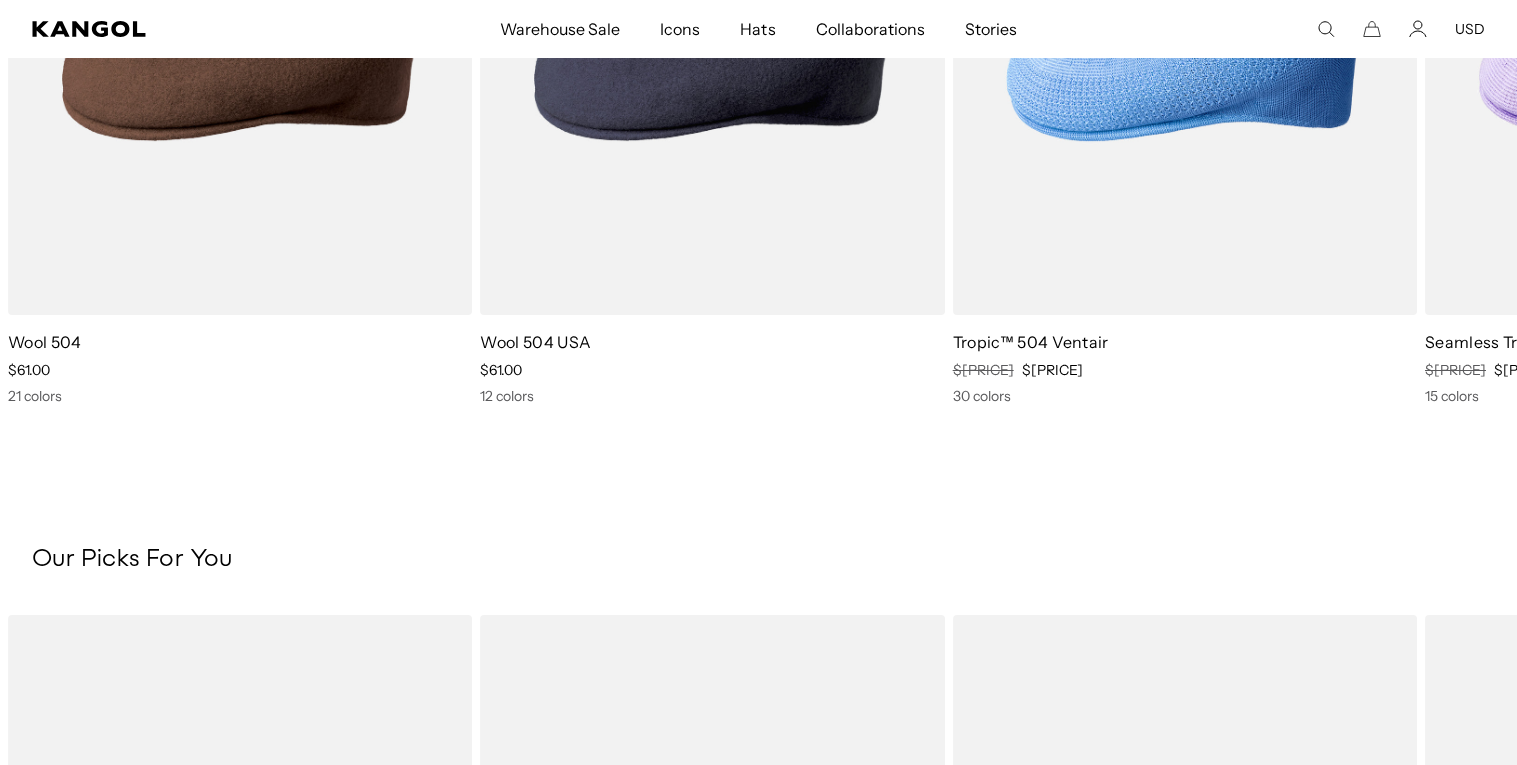 scroll, scrollTop: 2316, scrollLeft: 0, axis: vertical 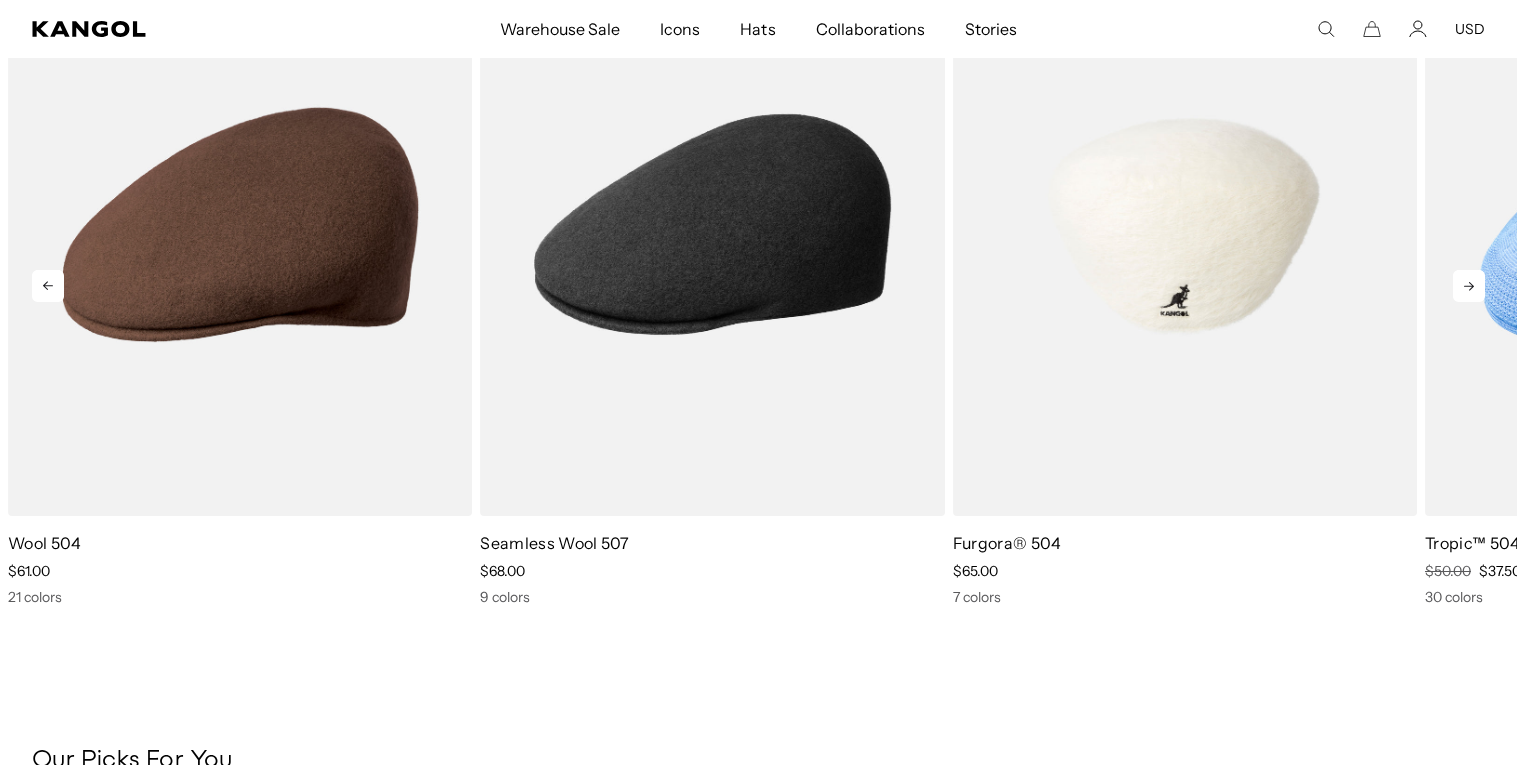 click at bounding box center [1185, 224] 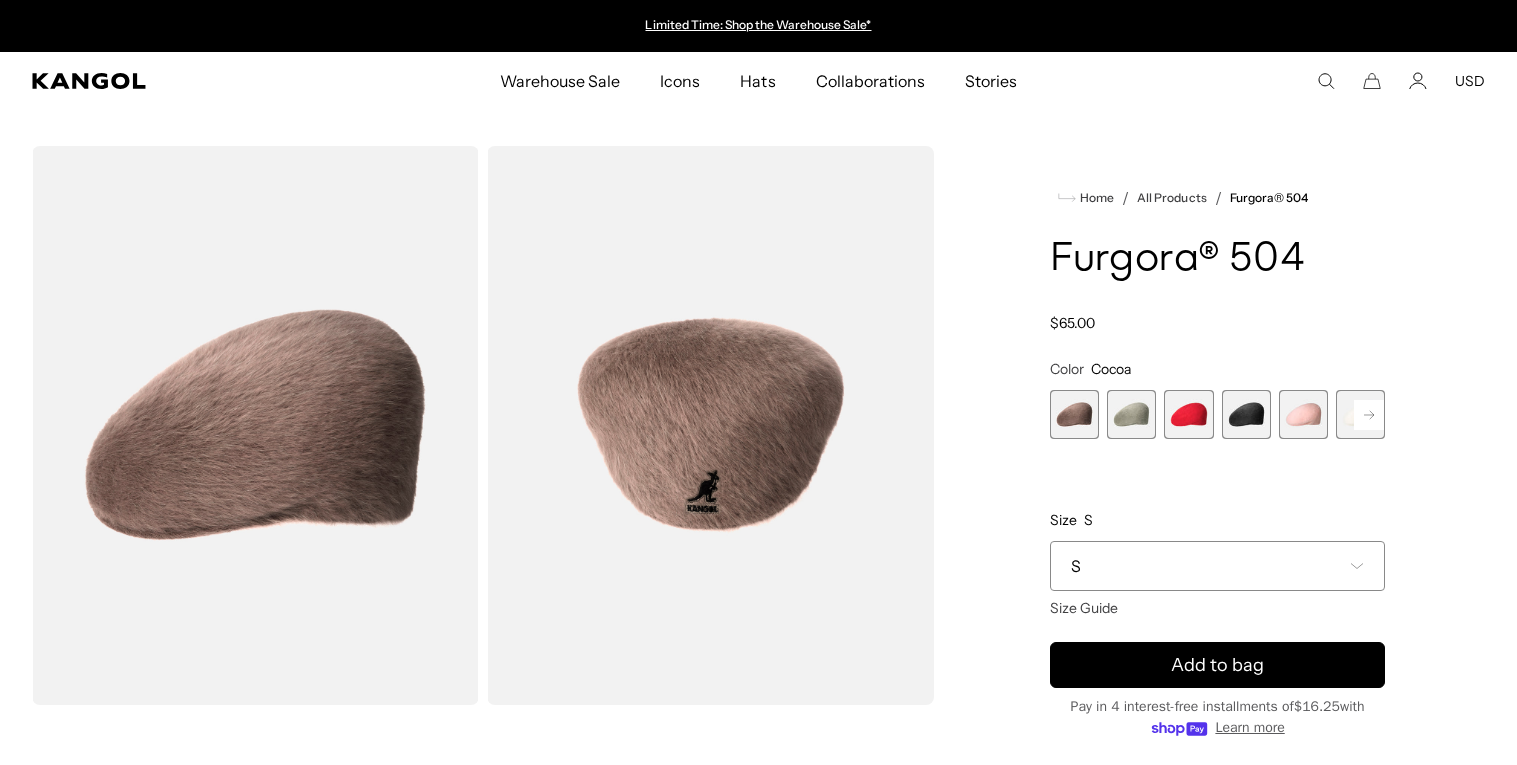 scroll, scrollTop: 0, scrollLeft: 0, axis: both 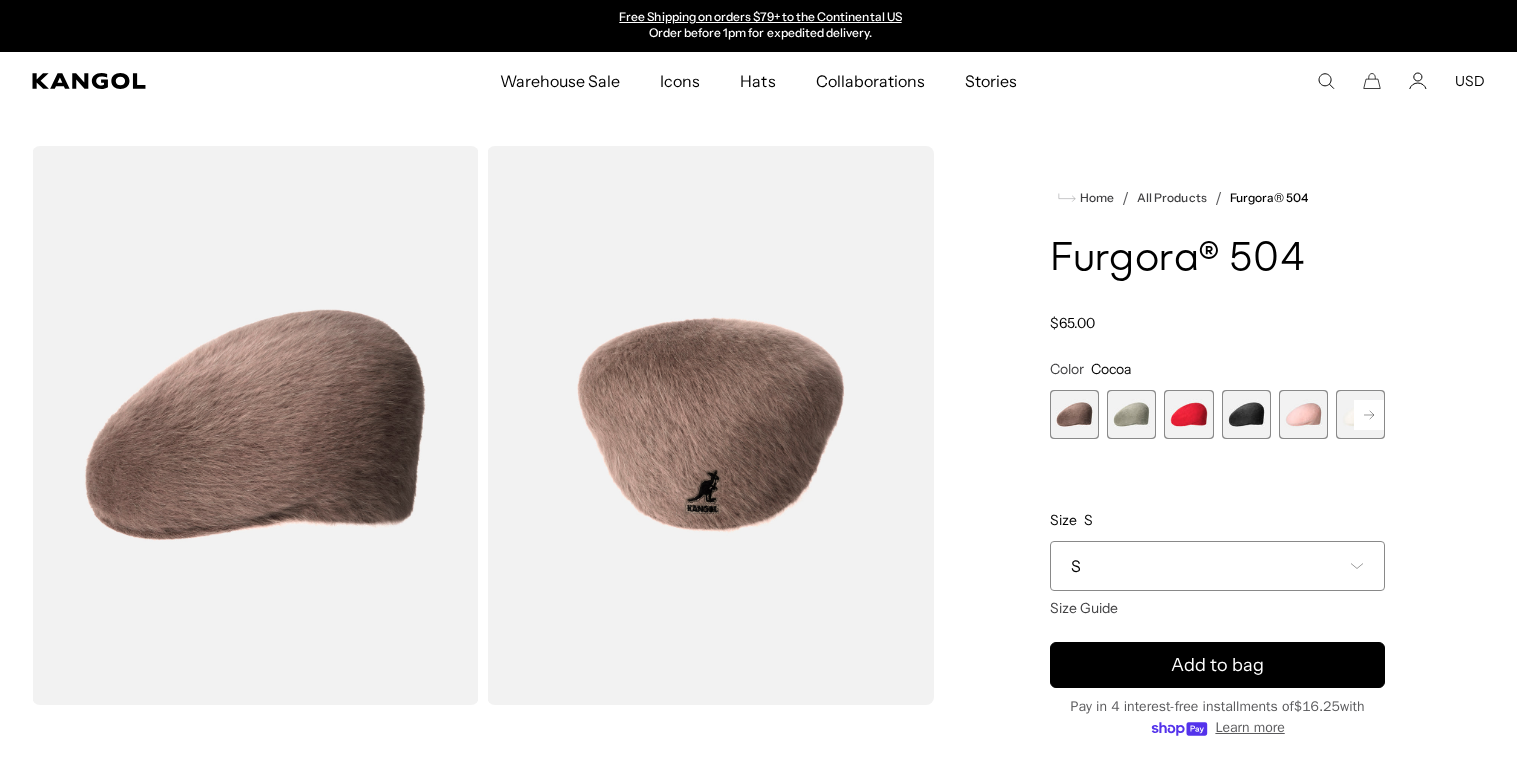 click at bounding box center [1188, 414] 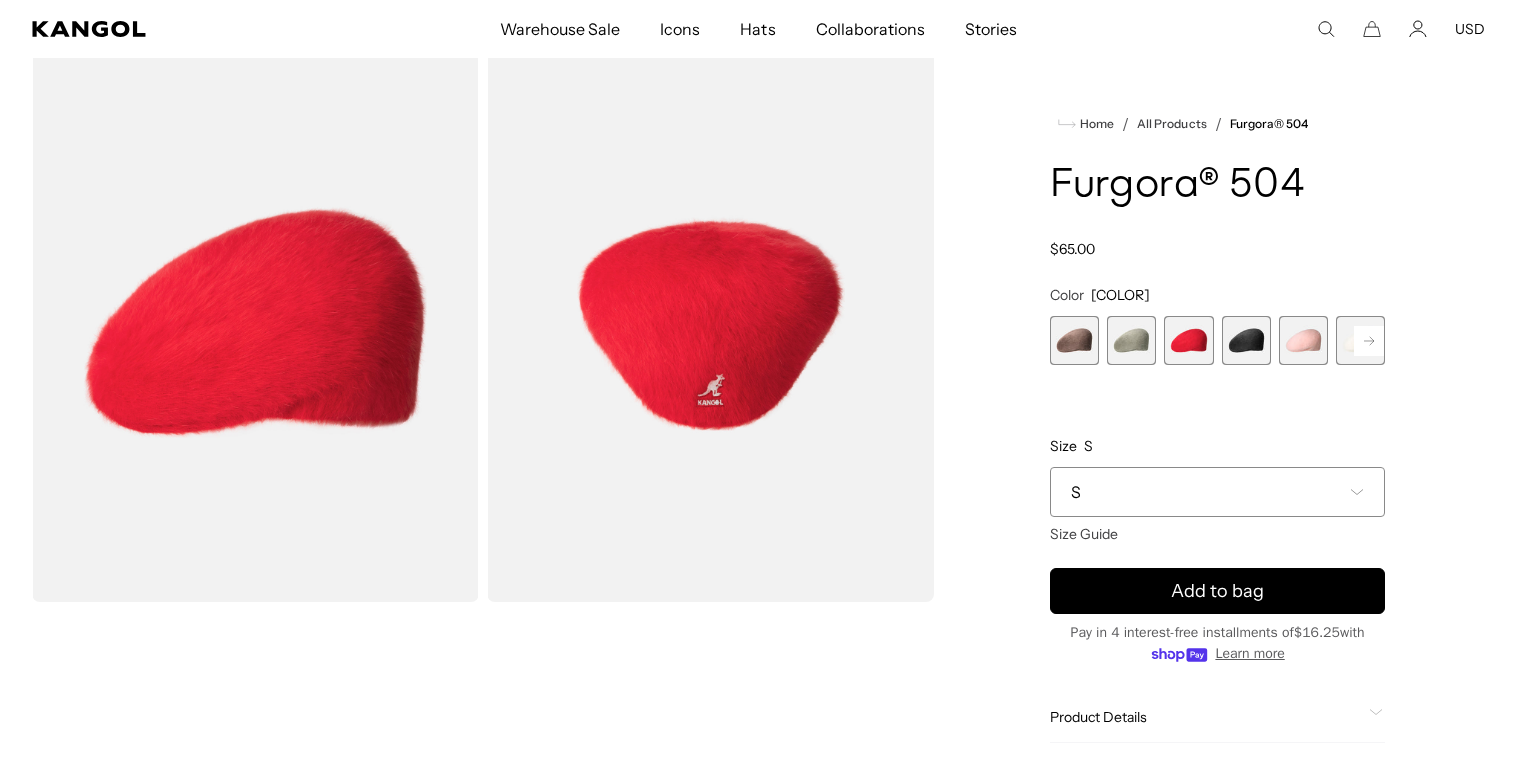 scroll, scrollTop: 109, scrollLeft: 0, axis: vertical 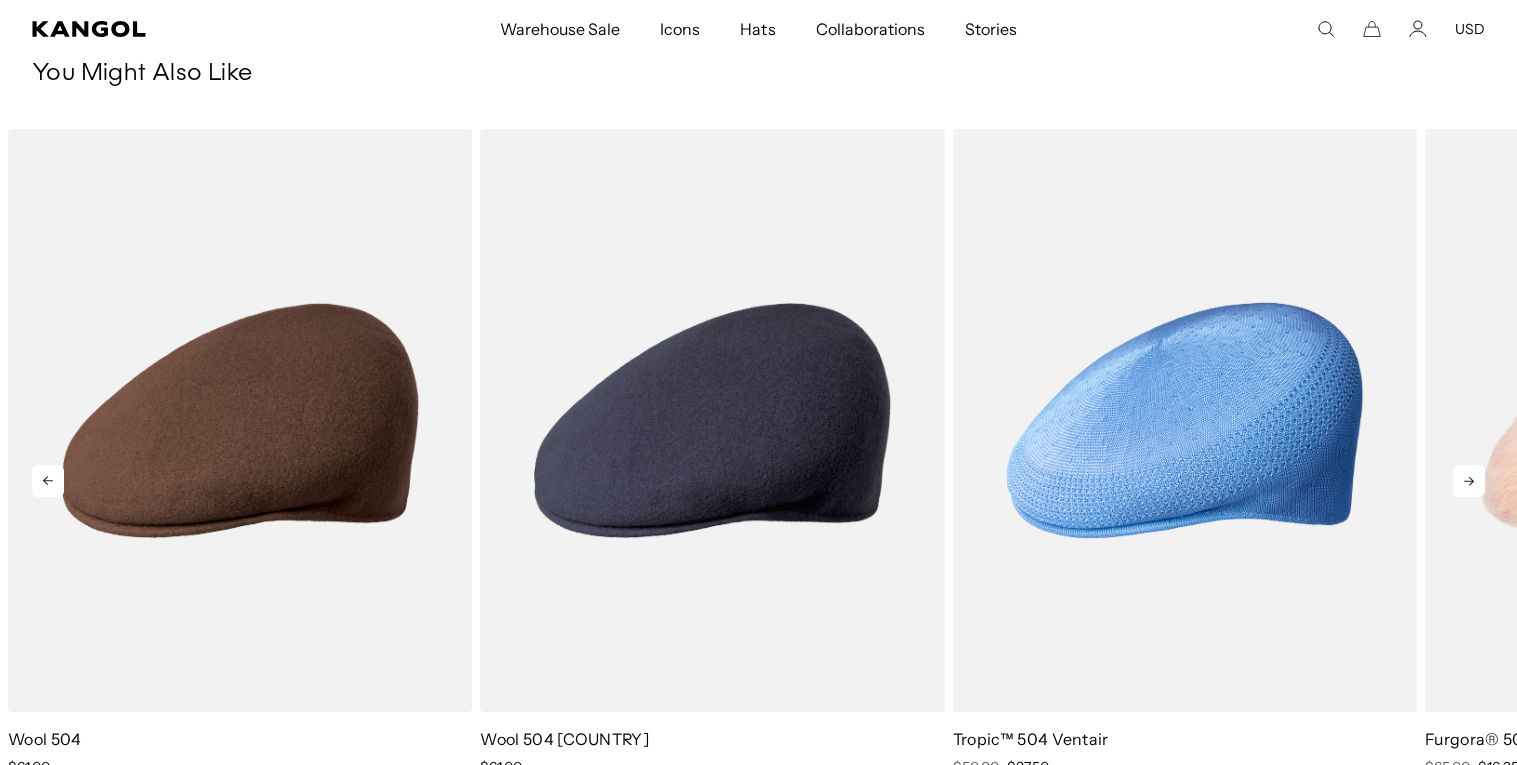 click at bounding box center [1469, 481] 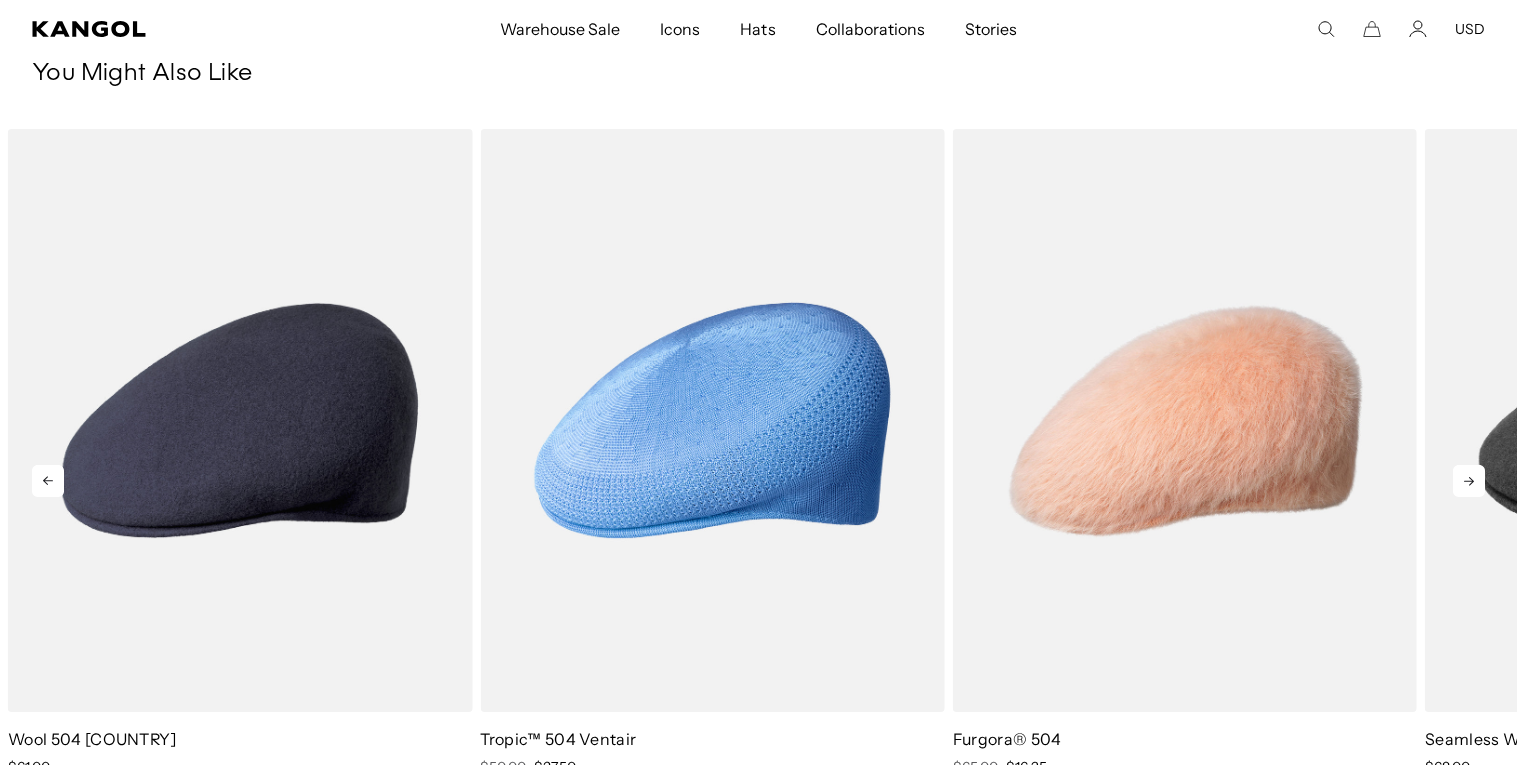 click at bounding box center (1469, 481) 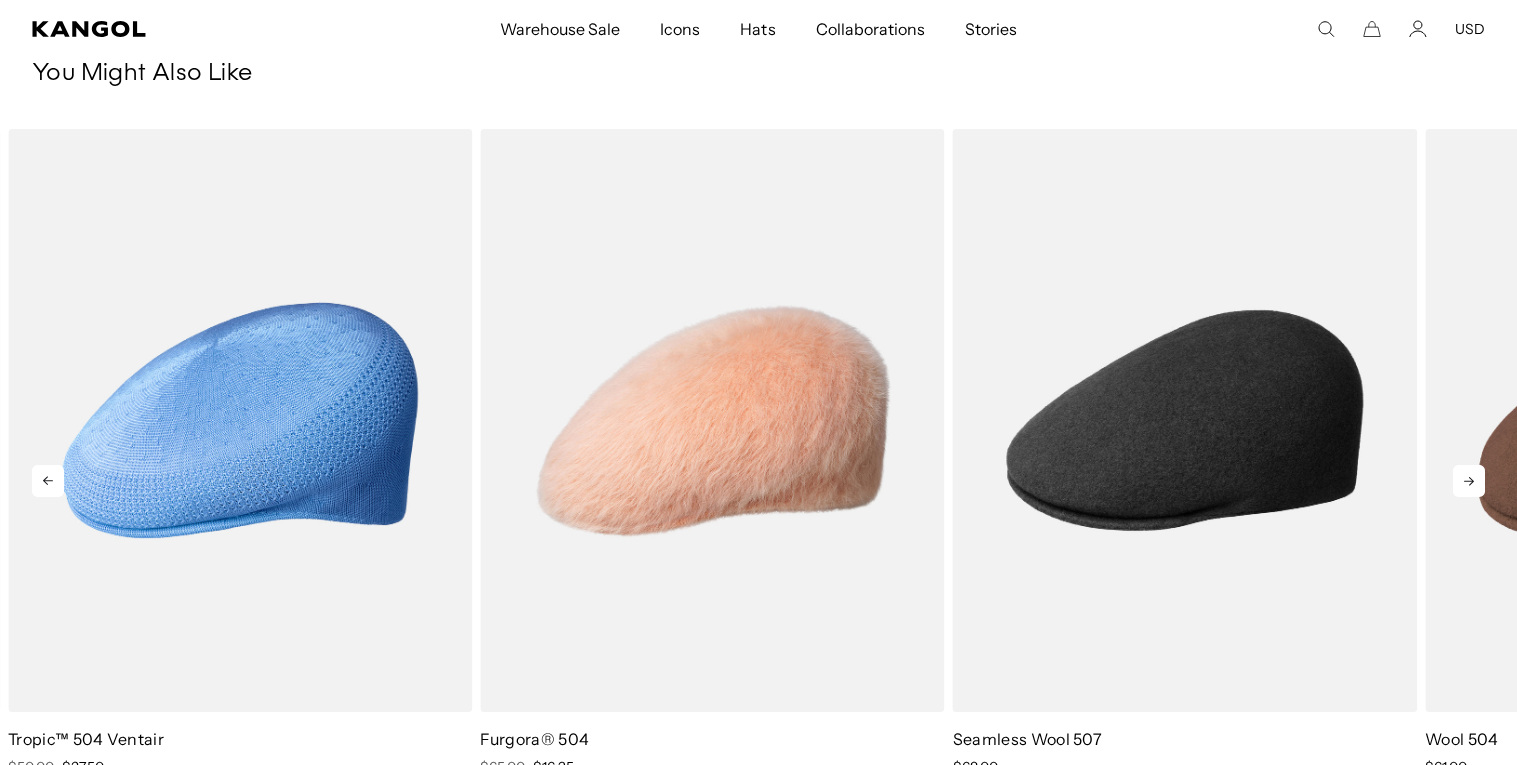 scroll, scrollTop: 0, scrollLeft: 410, axis: horizontal 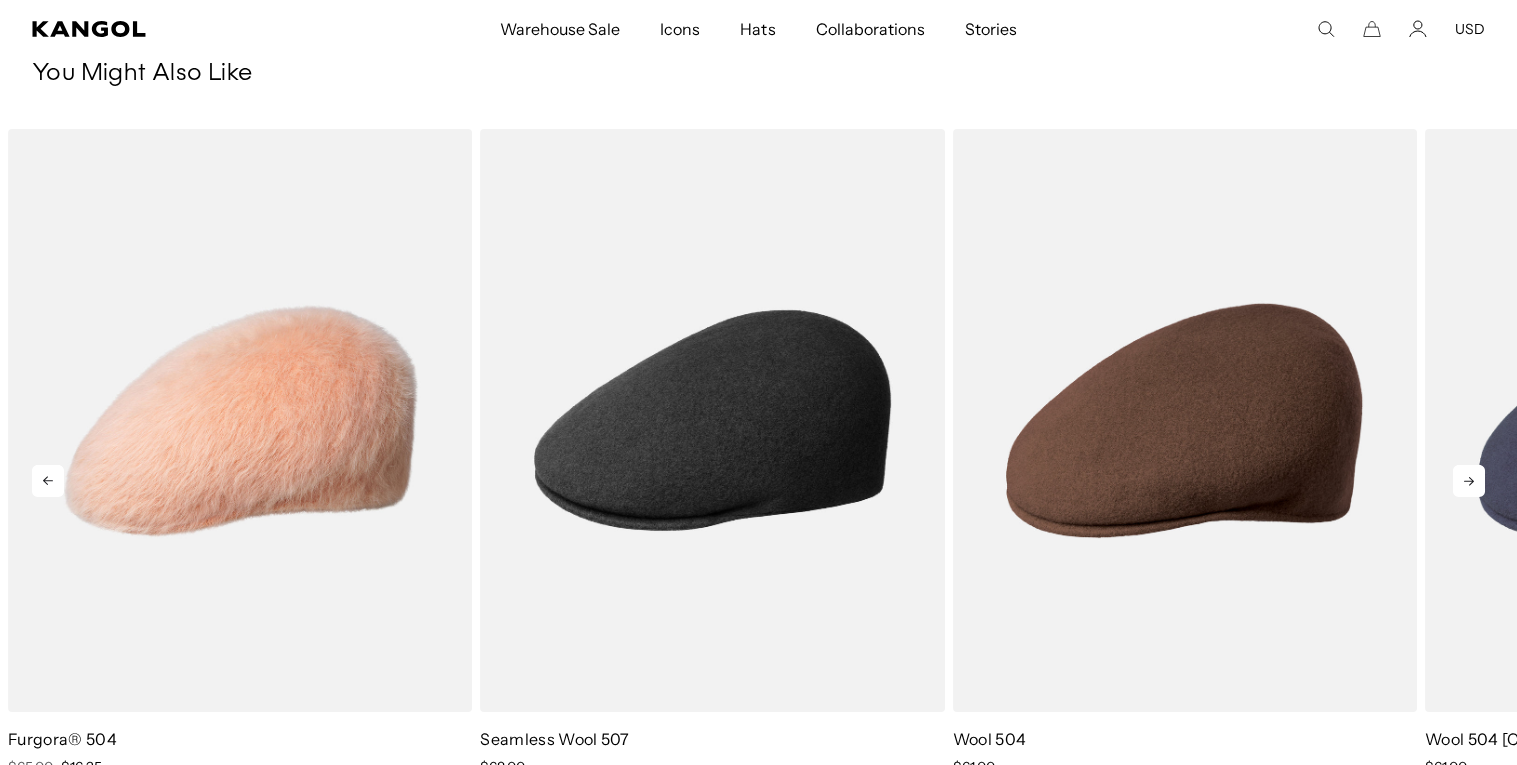click at bounding box center (1469, 481) 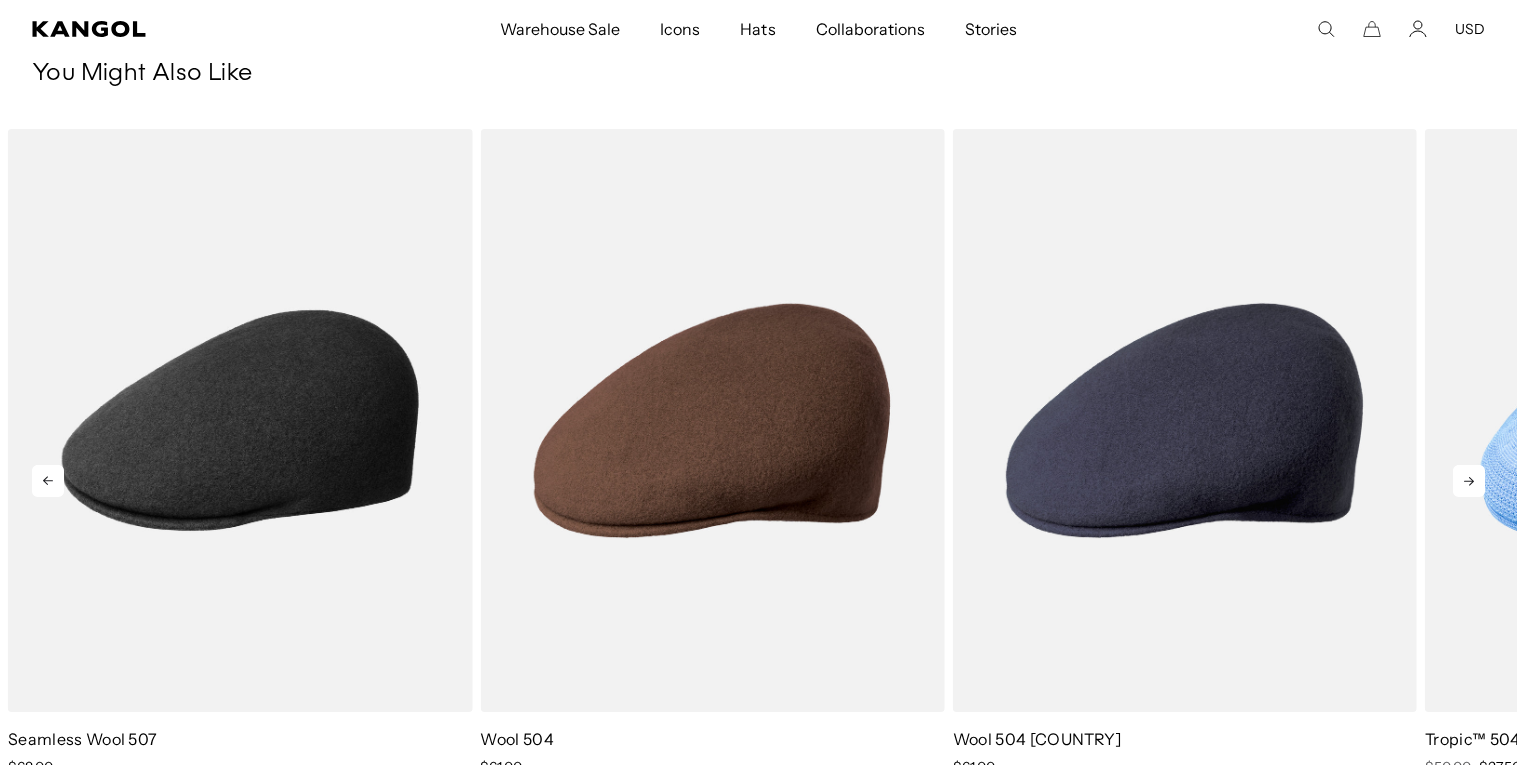 click at bounding box center [1469, 481] 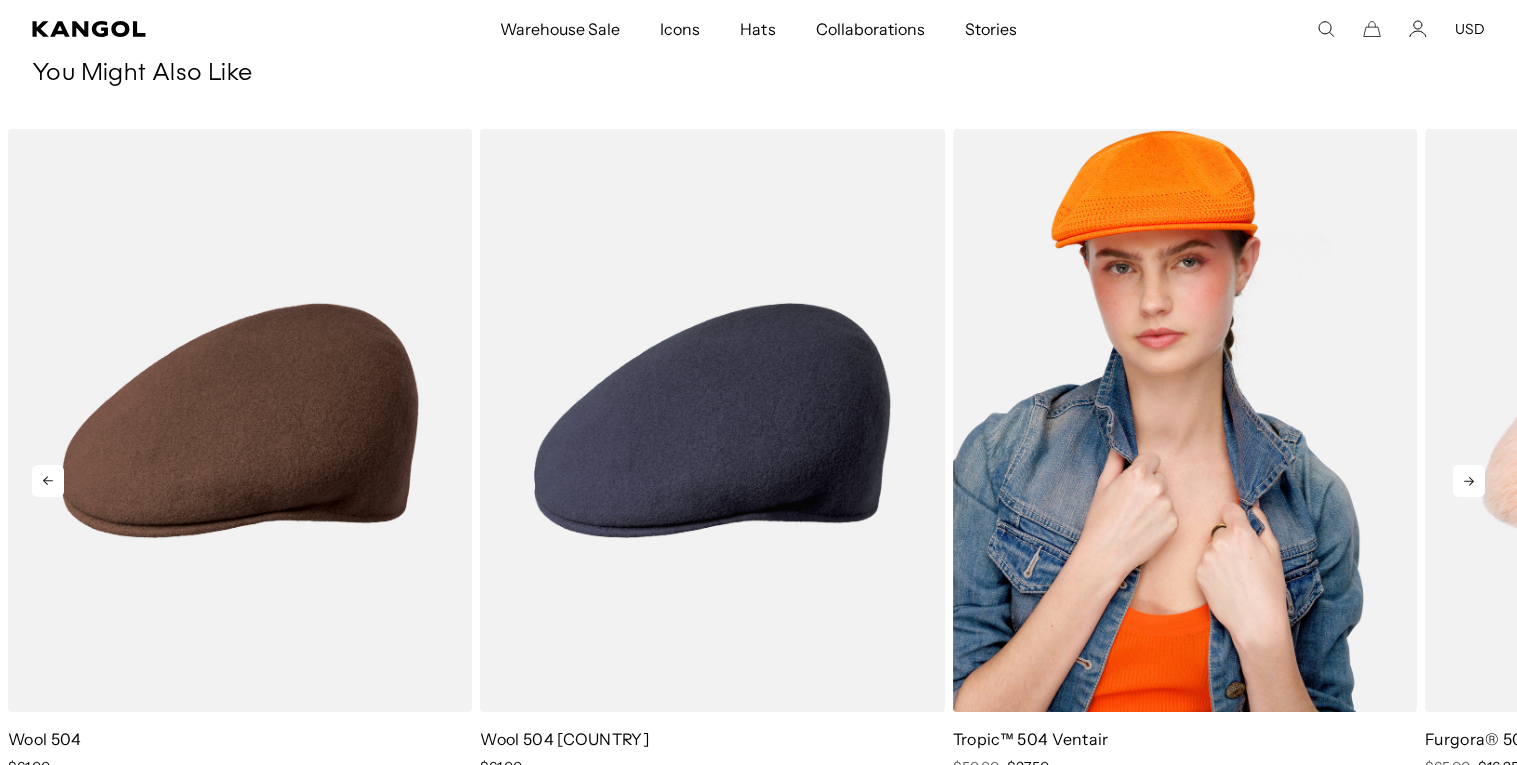 scroll, scrollTop: 1650, scrollLeft: 0, axis: vertical 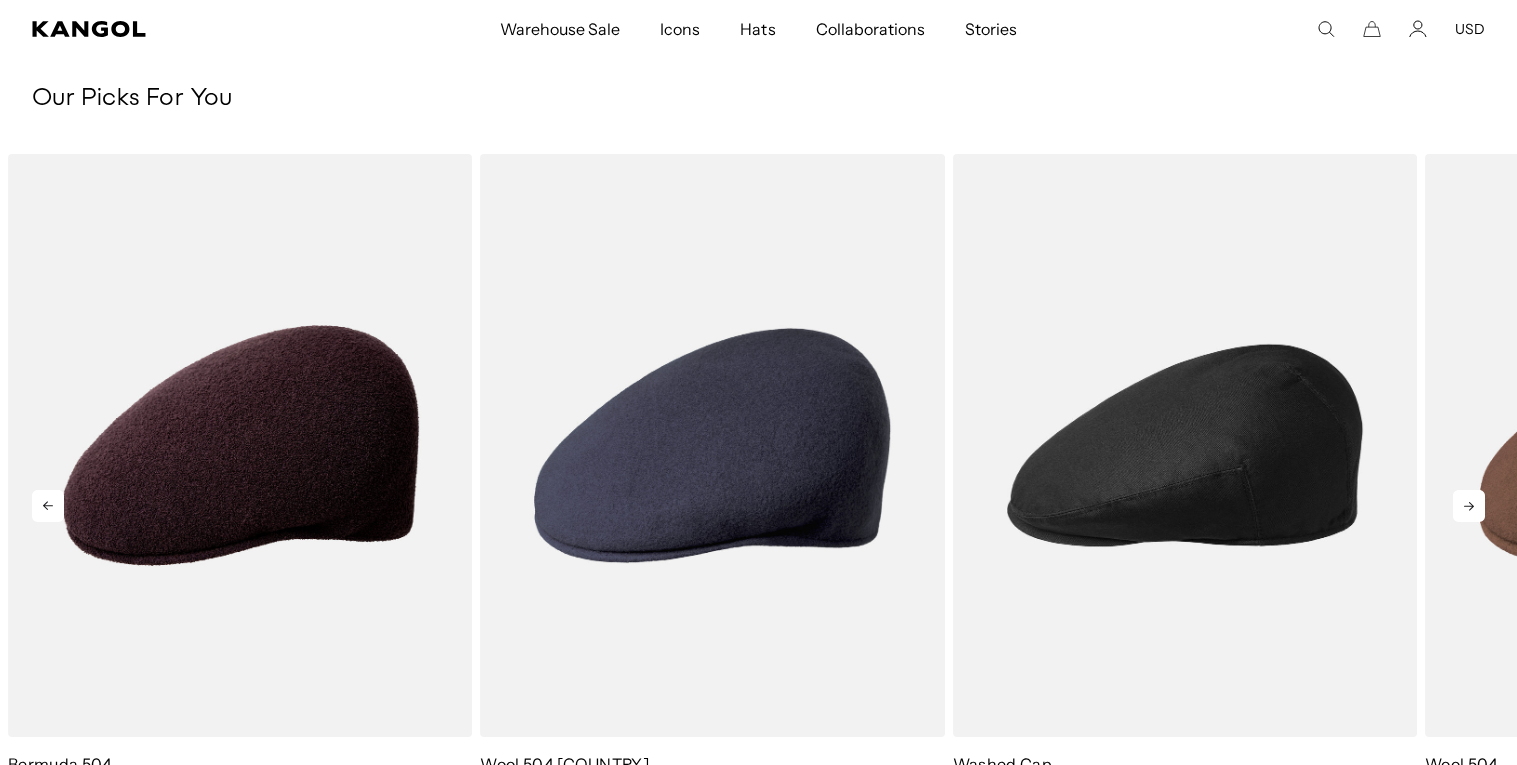 click at bounding box center [1469, 506] 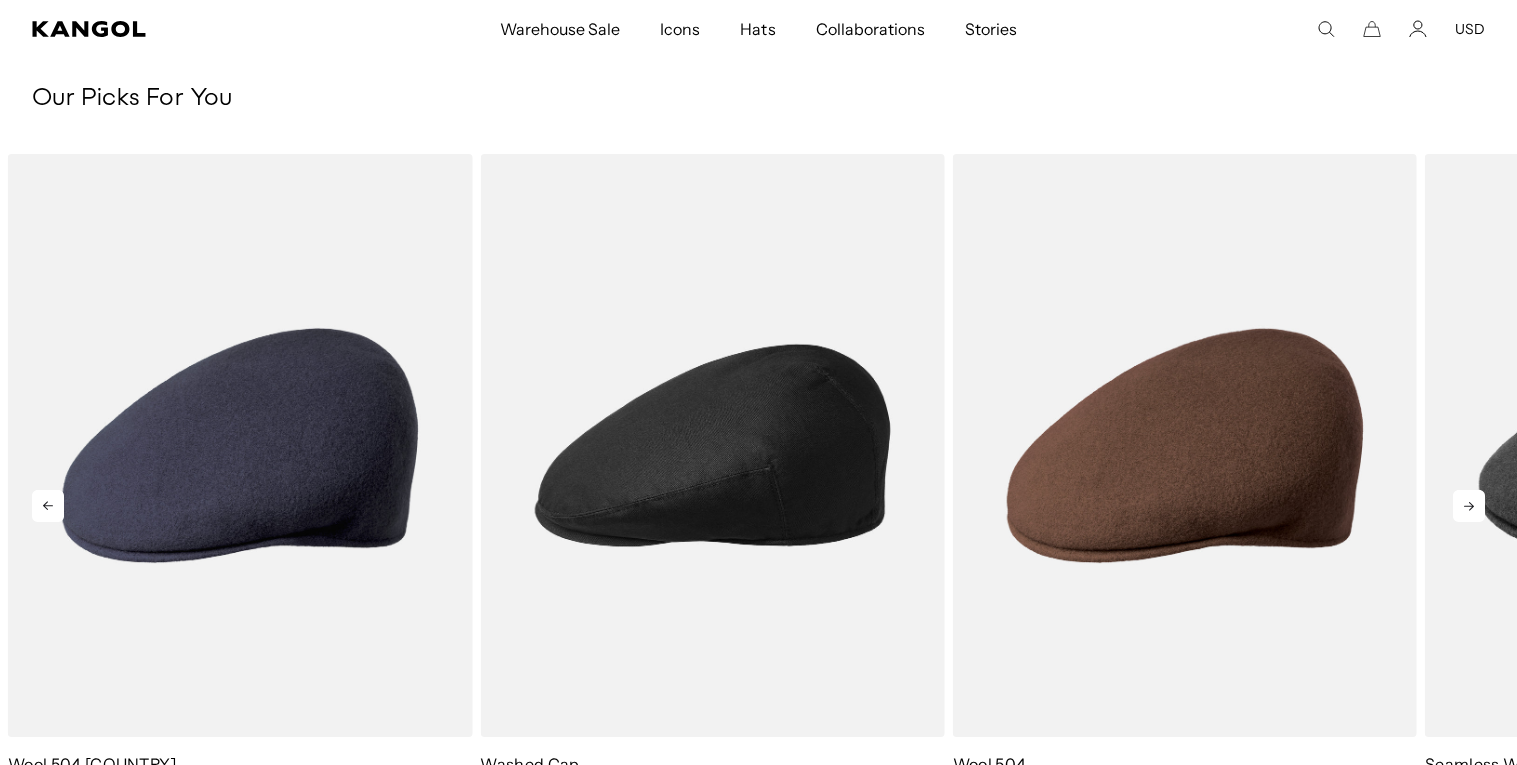 click at bounding box center (1469, 506) 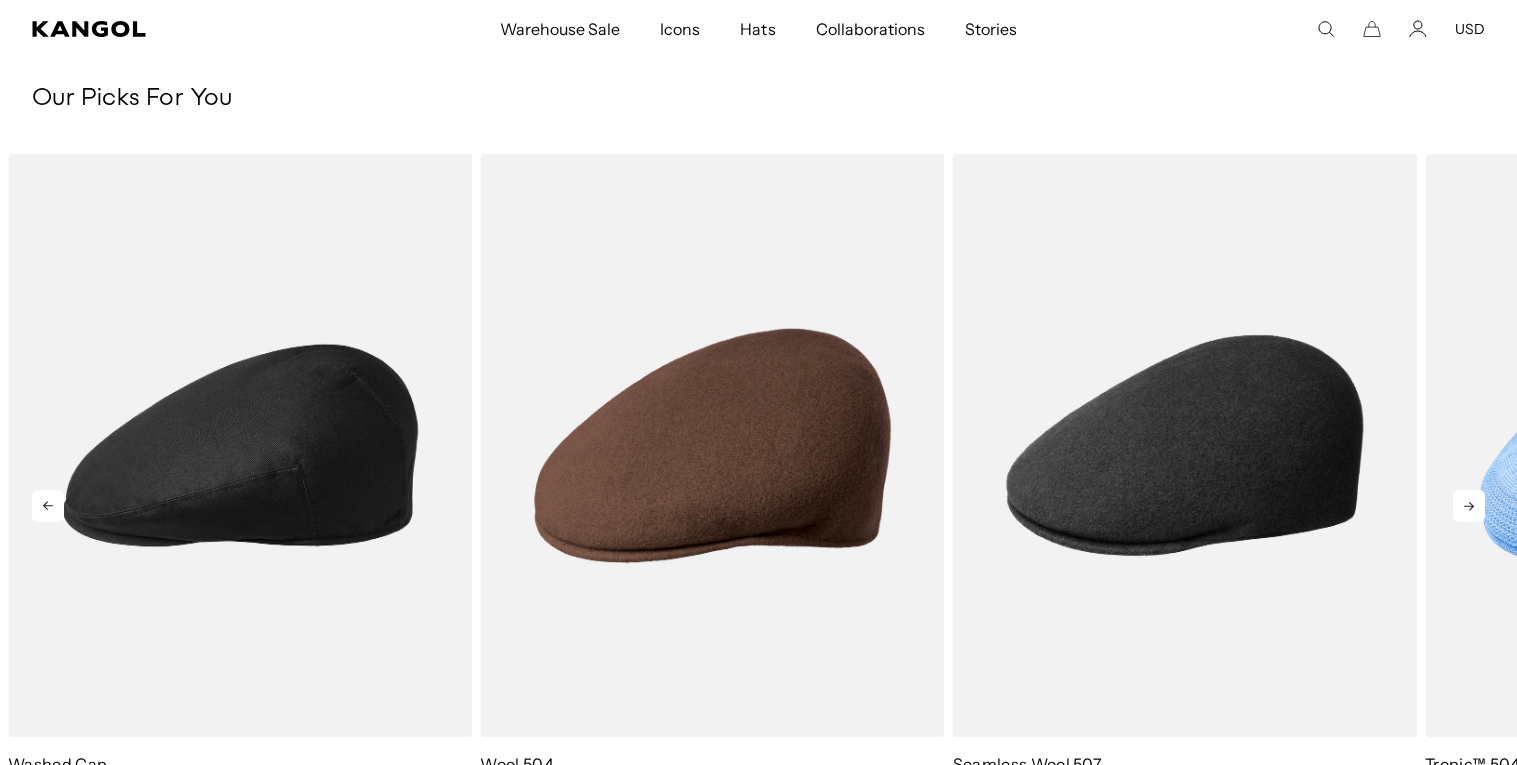 click at bounding box center [1469, 506] 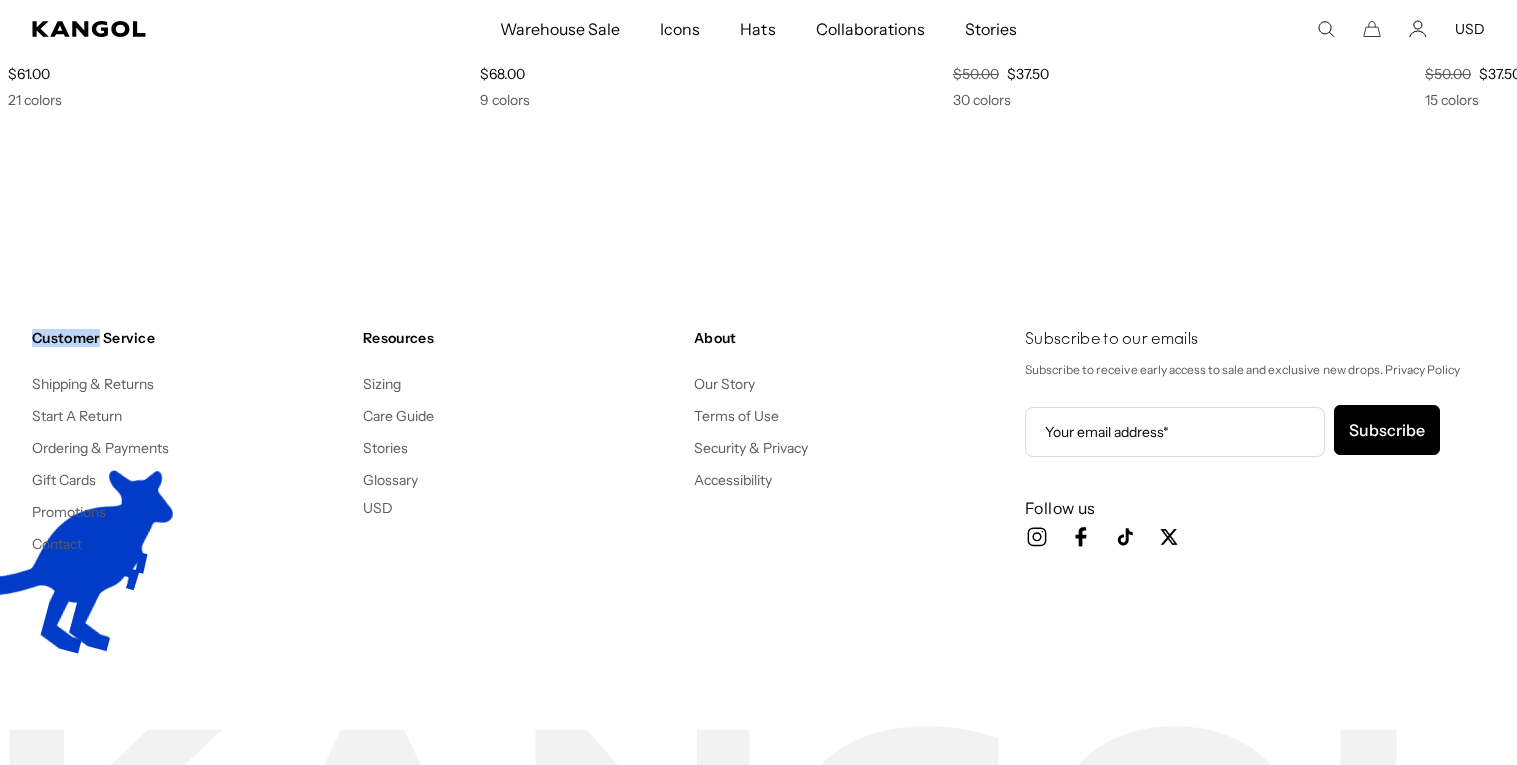 scroll, scrollTop: 2960, scrollLeft: 0, axis: vertical 